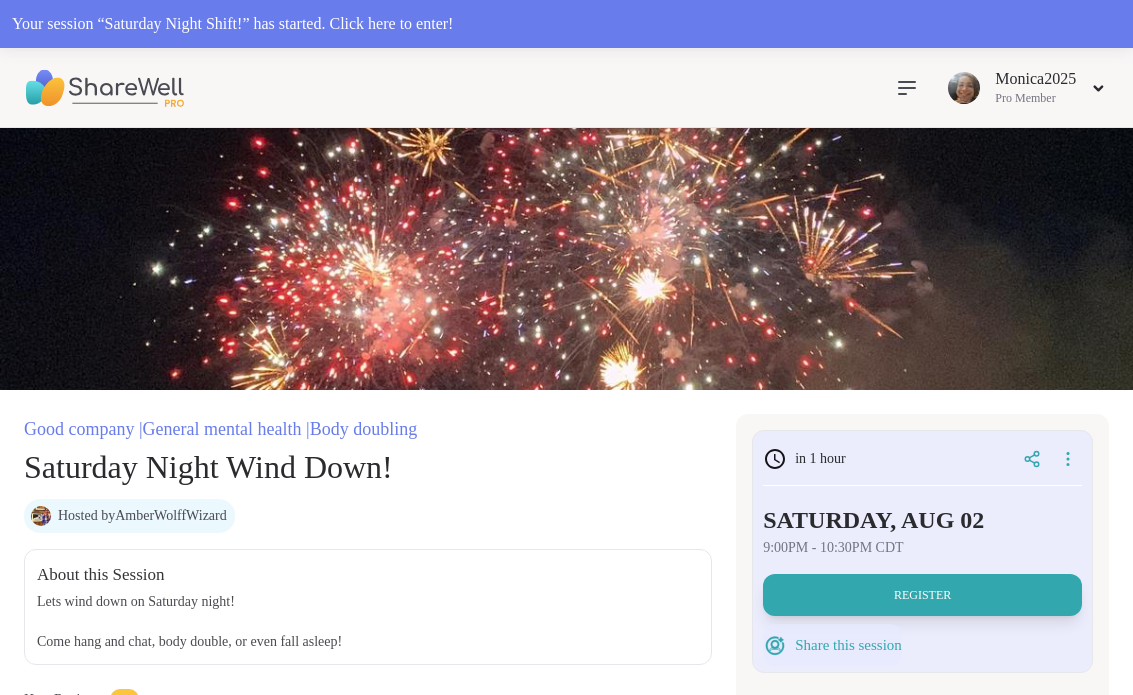 scroll, scrollTop: 0, scrollLeft: 0, axis: both 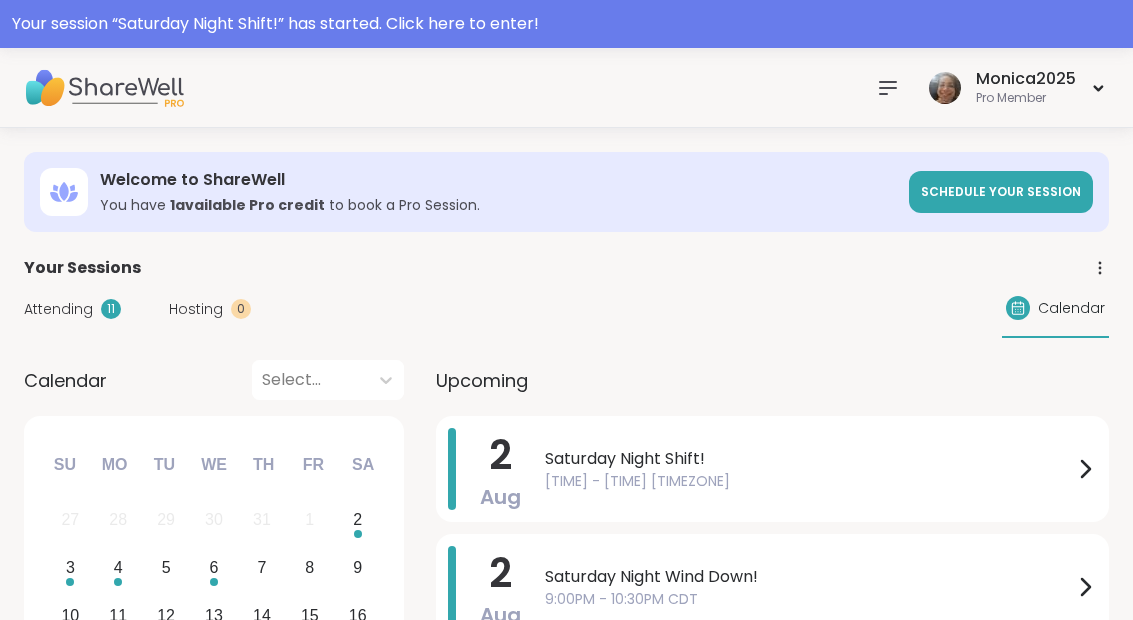 click on "[TIME] - [TIME] [TIMEZONE]" at bounding box center [809, 481] 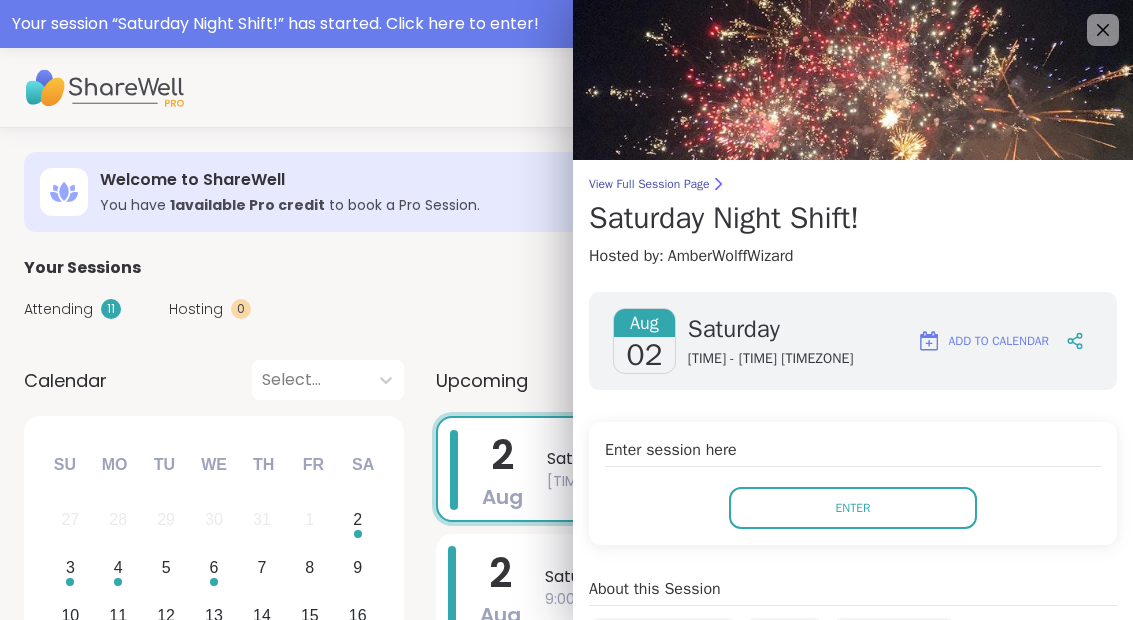 click on "Enter" at bounding box center (853, 508) 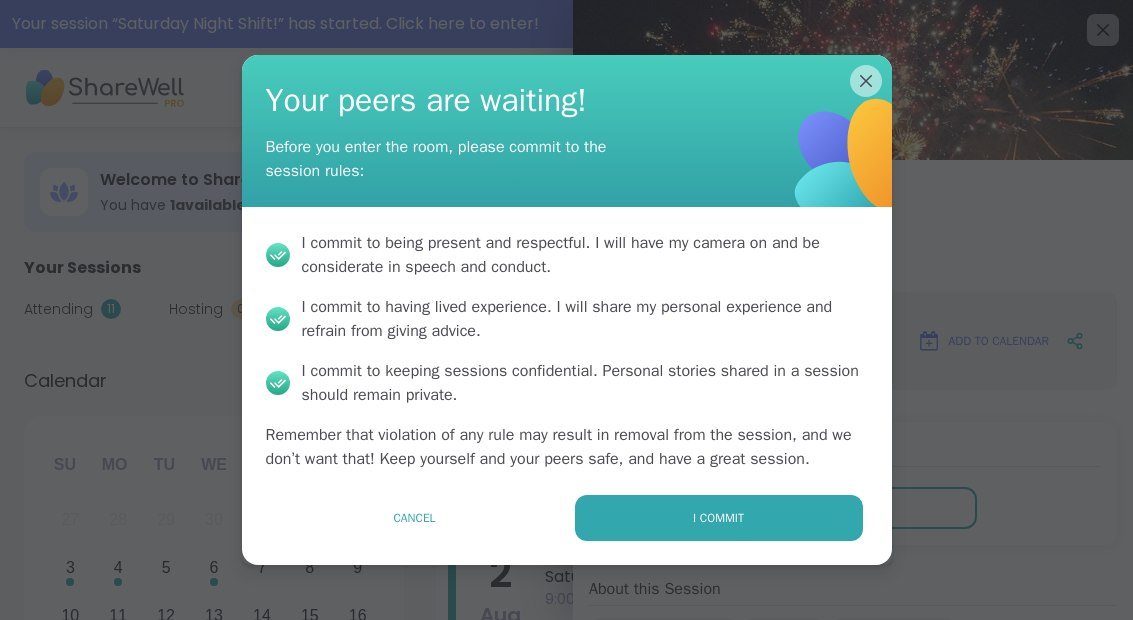 click on "I commit" at bounding box center [719, 518] 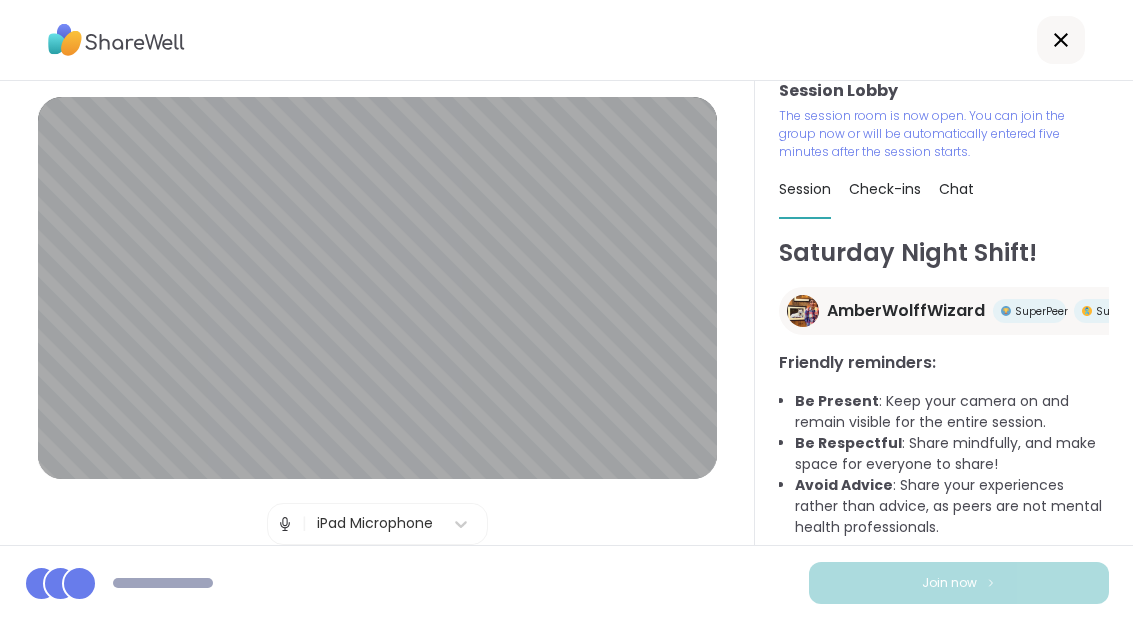 scroll, scrollTop: 18, scrollLeft: 0, axis: vertical 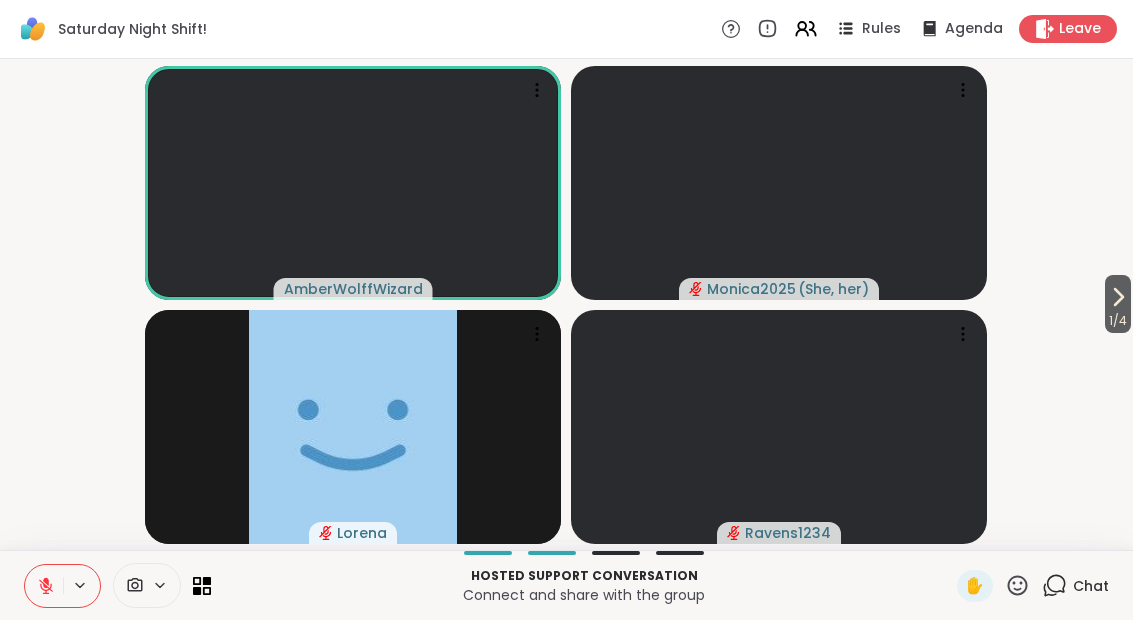 click on "Chat" at bounding box center [1075, 586] 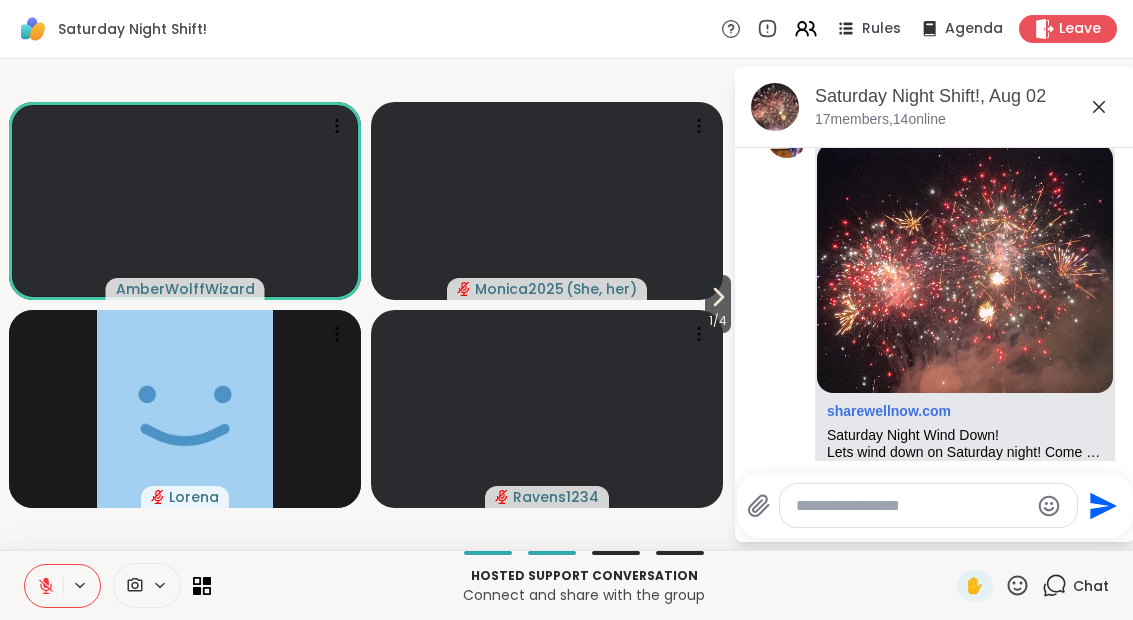 scroll, scrollTop: 56, scrollLeft: 0, axis: vertical 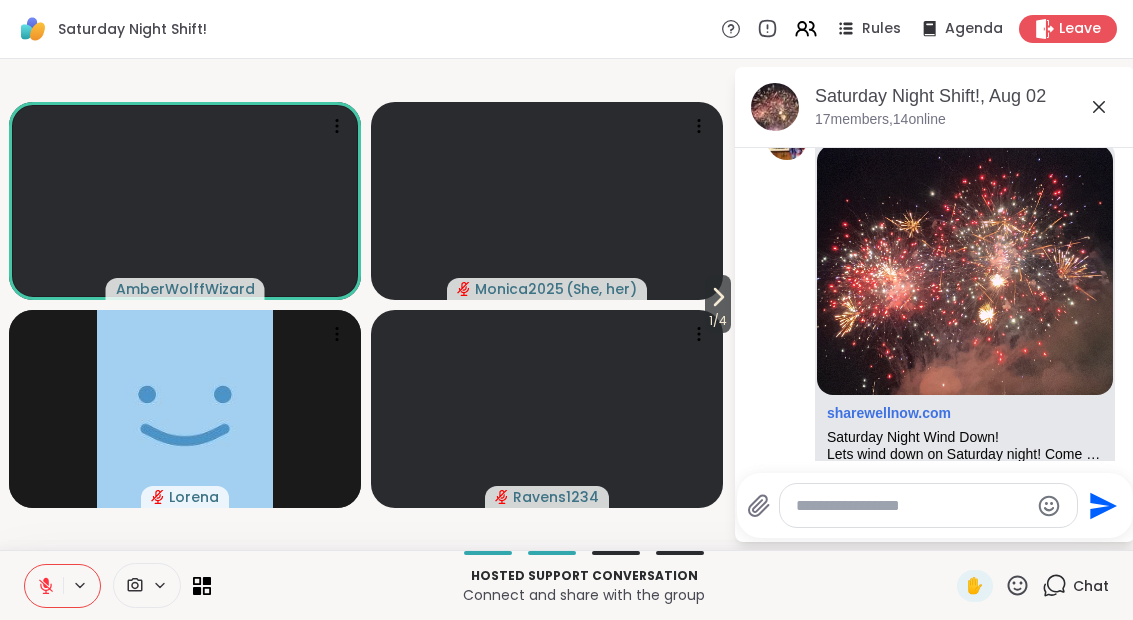 click 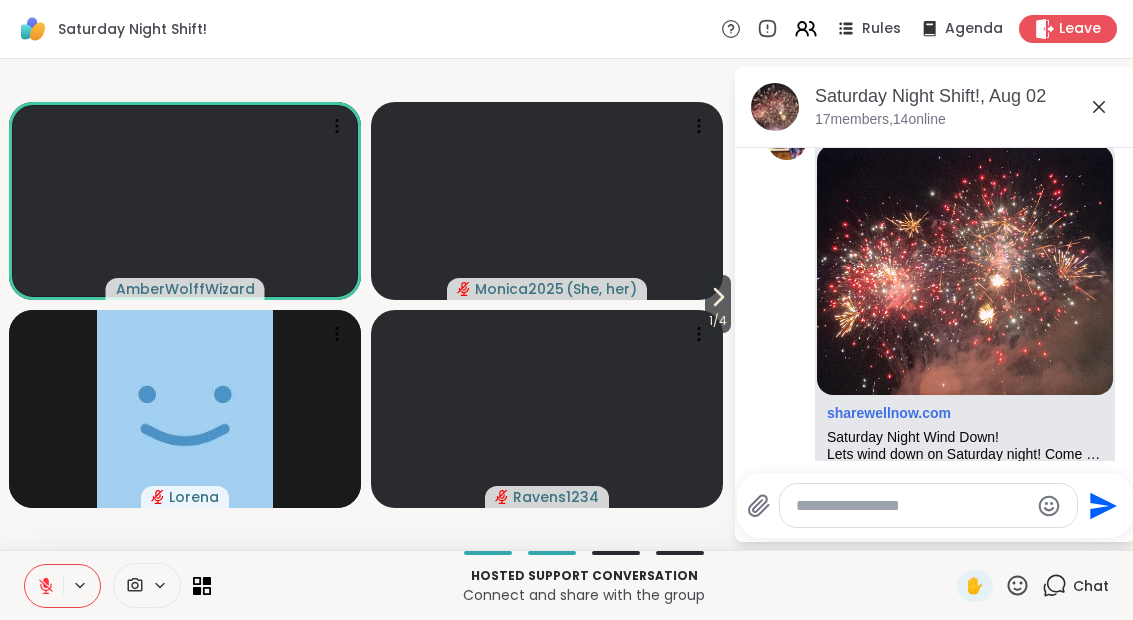 click at bounding box center [932, 325] 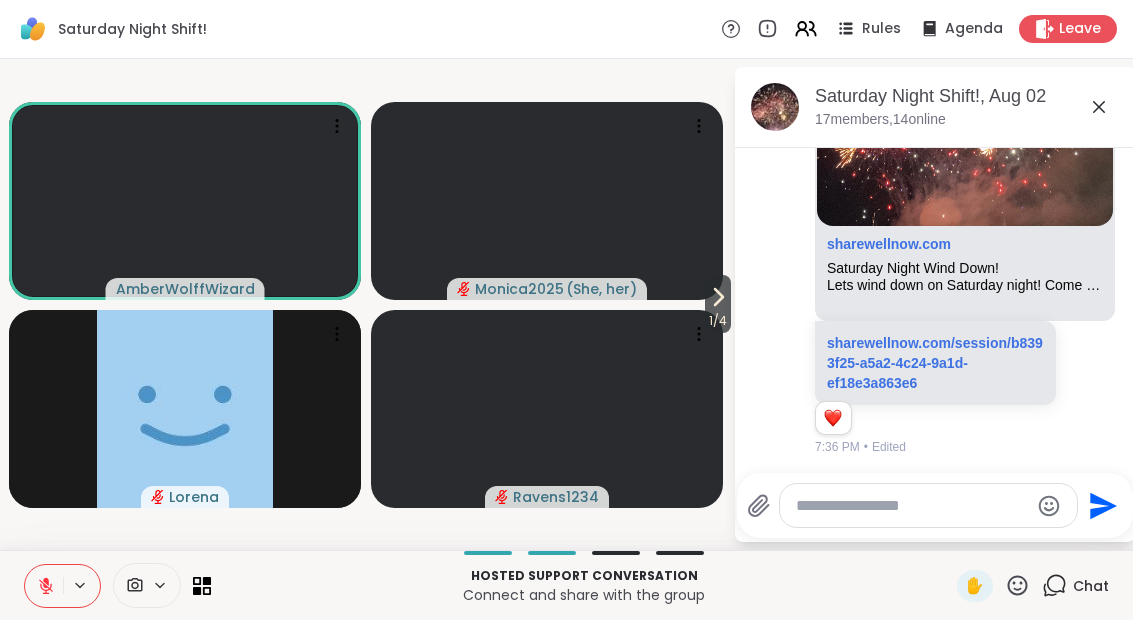 click at bounding box center (912, 506) 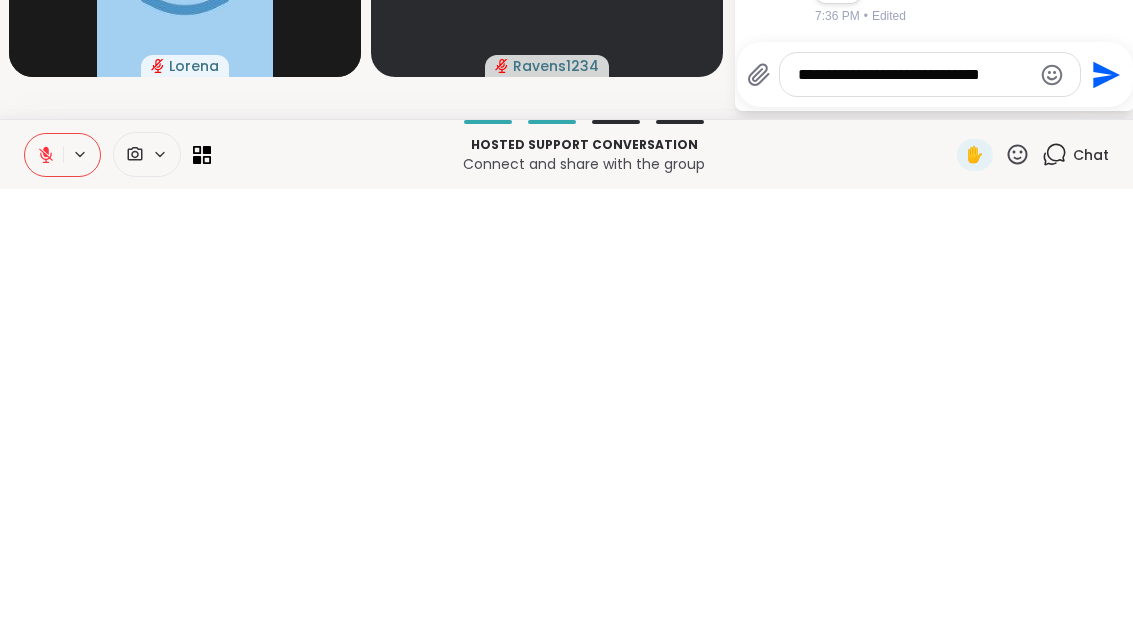 type on "**********" 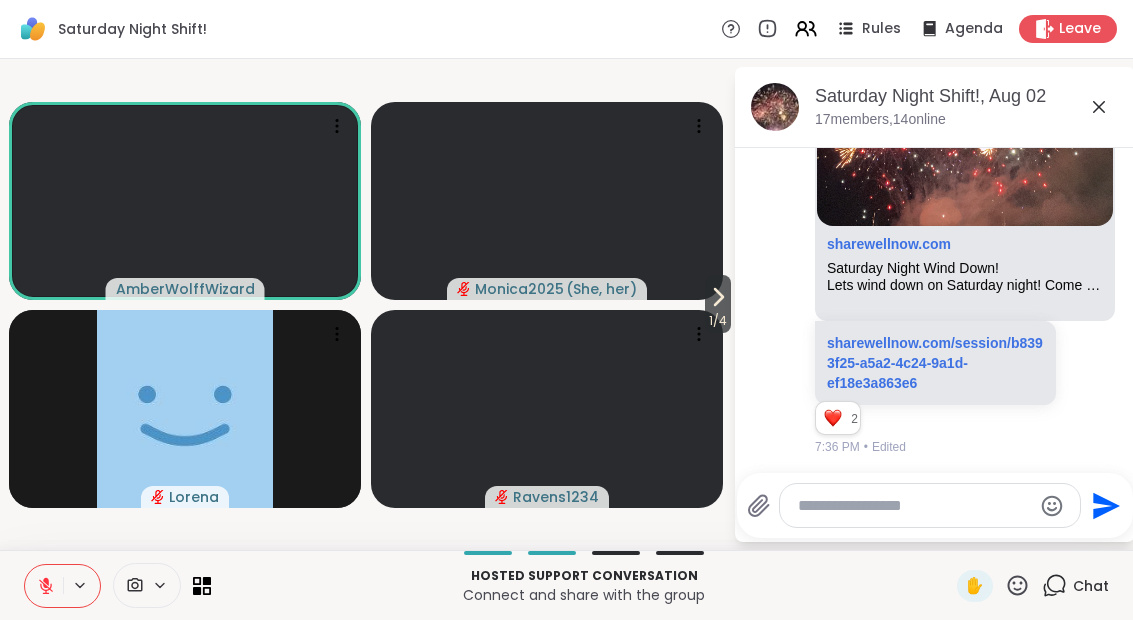scroll, scrollTop: 351, scrollLeft: 0, axis: vertical 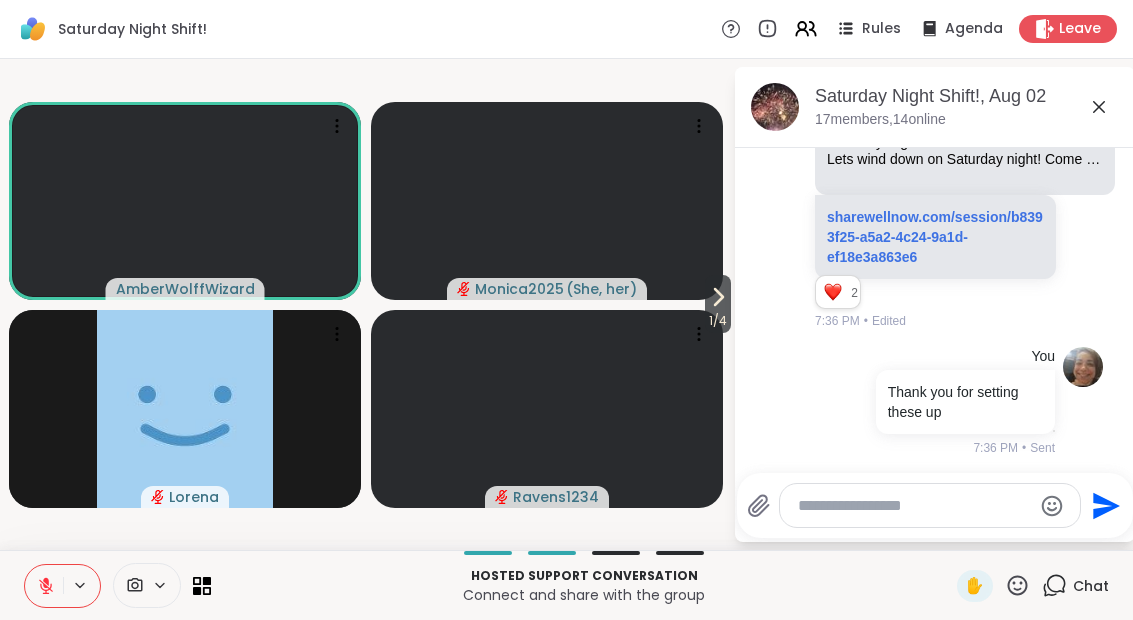 click on "Saturday Night Shift!, Aug 02" at bounding box center [967, 96] 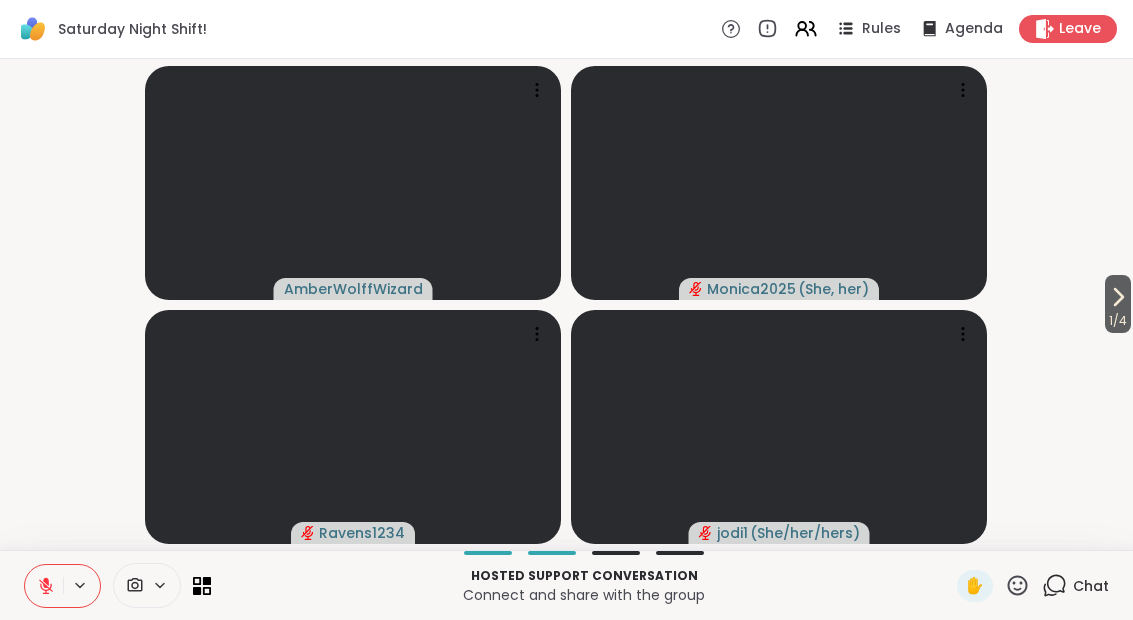 click 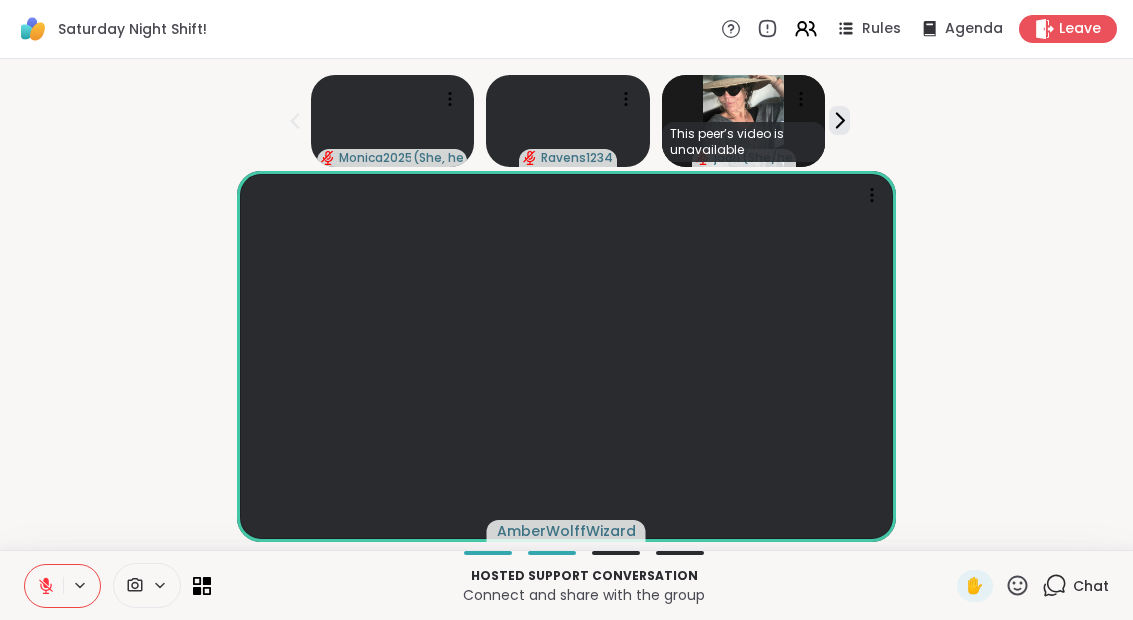 click at bounding box center [44, 586] 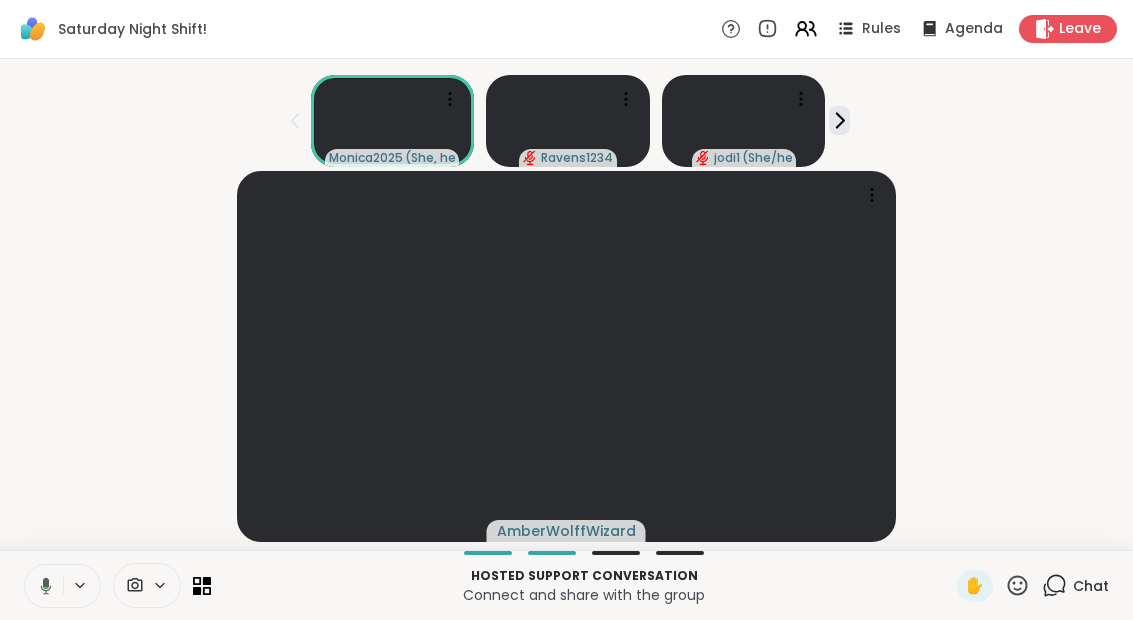 click at bounding box center [42, 586] 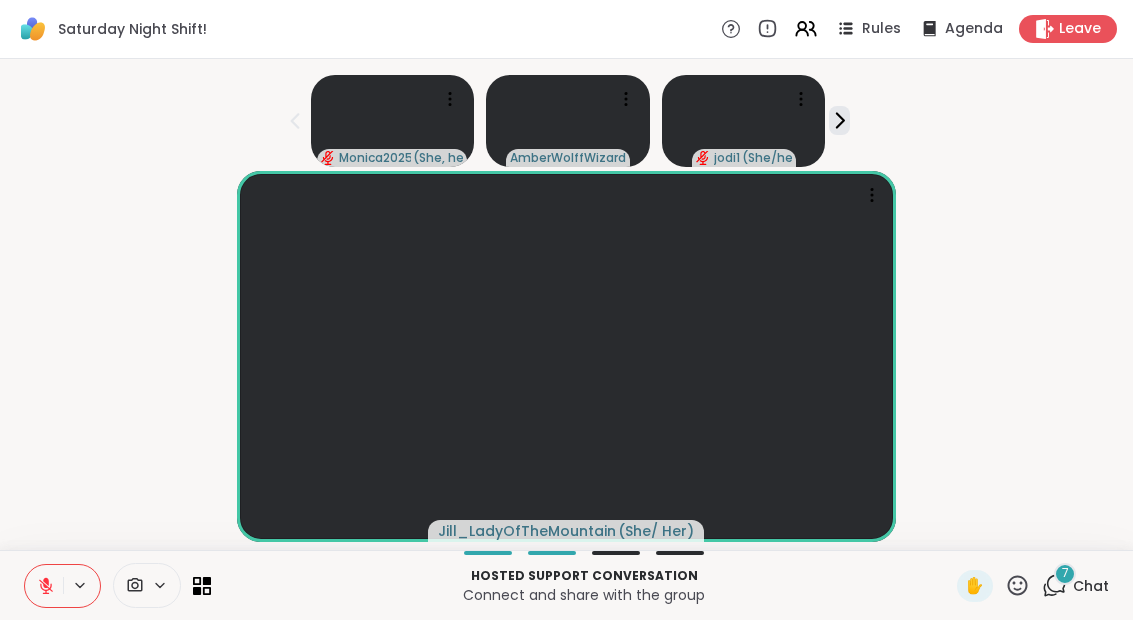 click on "Chat" at bounding box center (1091, 586) 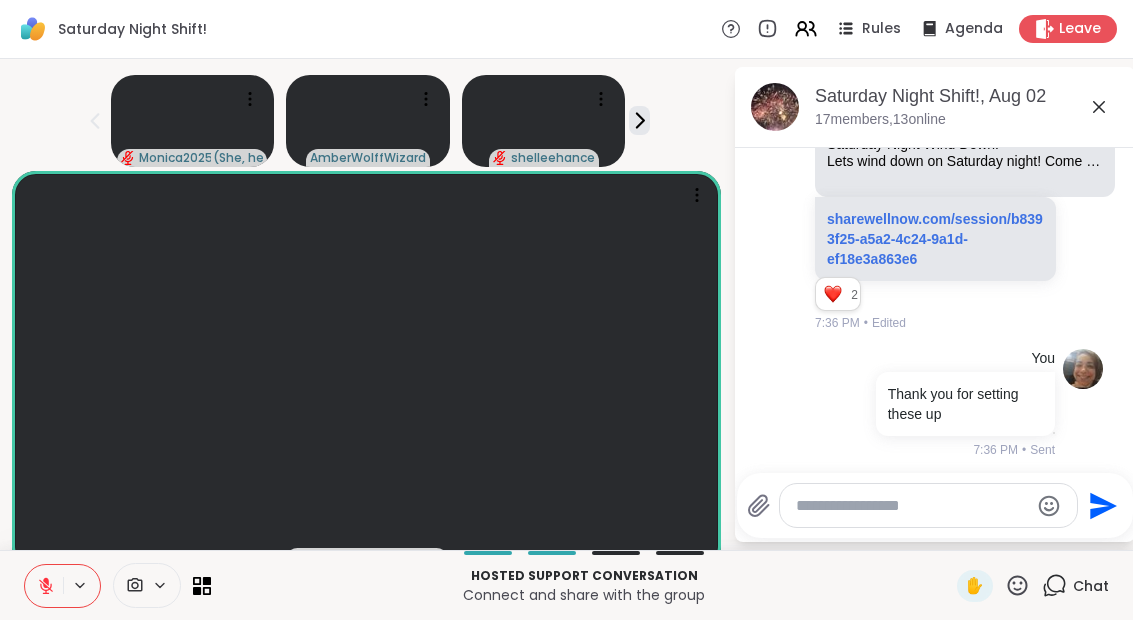 scroll, scrollTop: 0, scrollLeft: 0, axis: both 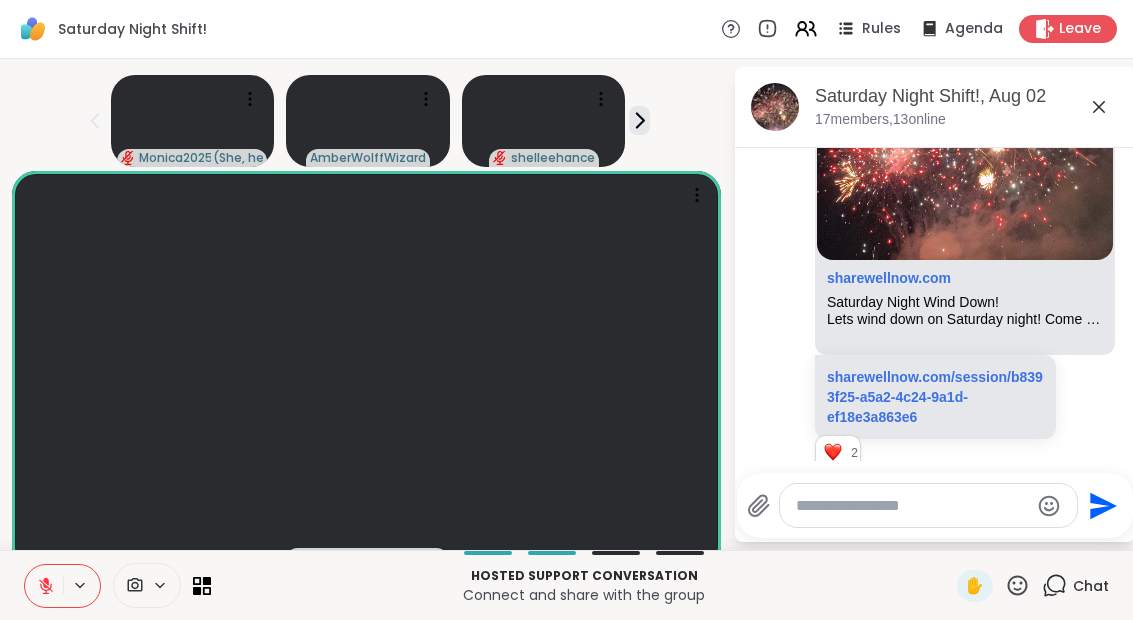 click 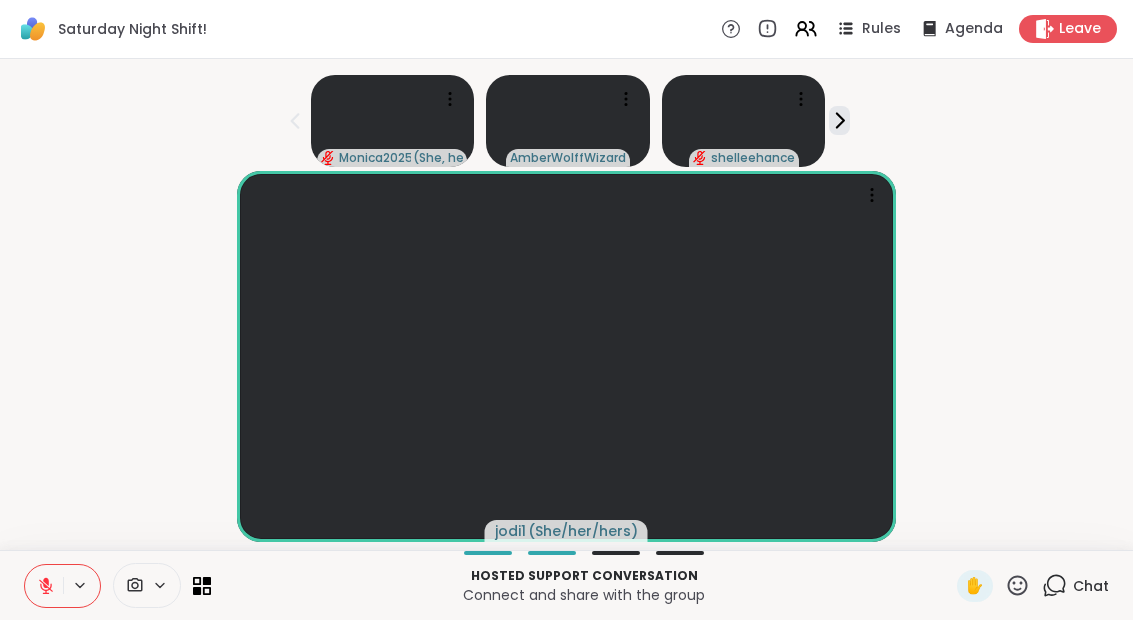 click on "Chat" at bounding box center (1091, 586) 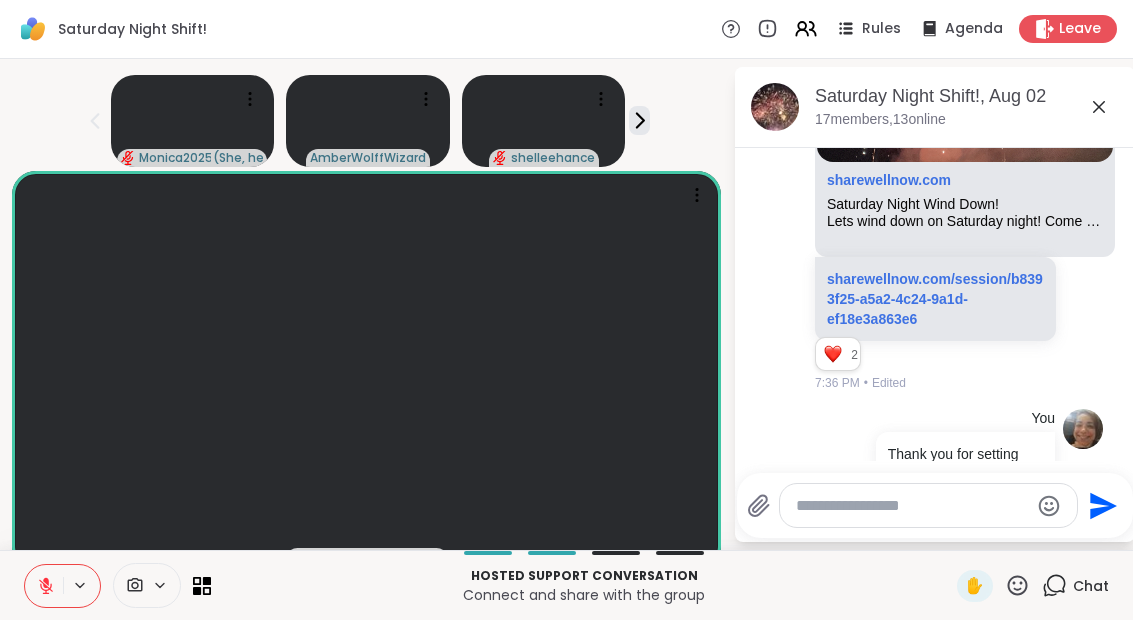 scroll, scrollTop: 287, scrollLeft: 0, axis: vertical 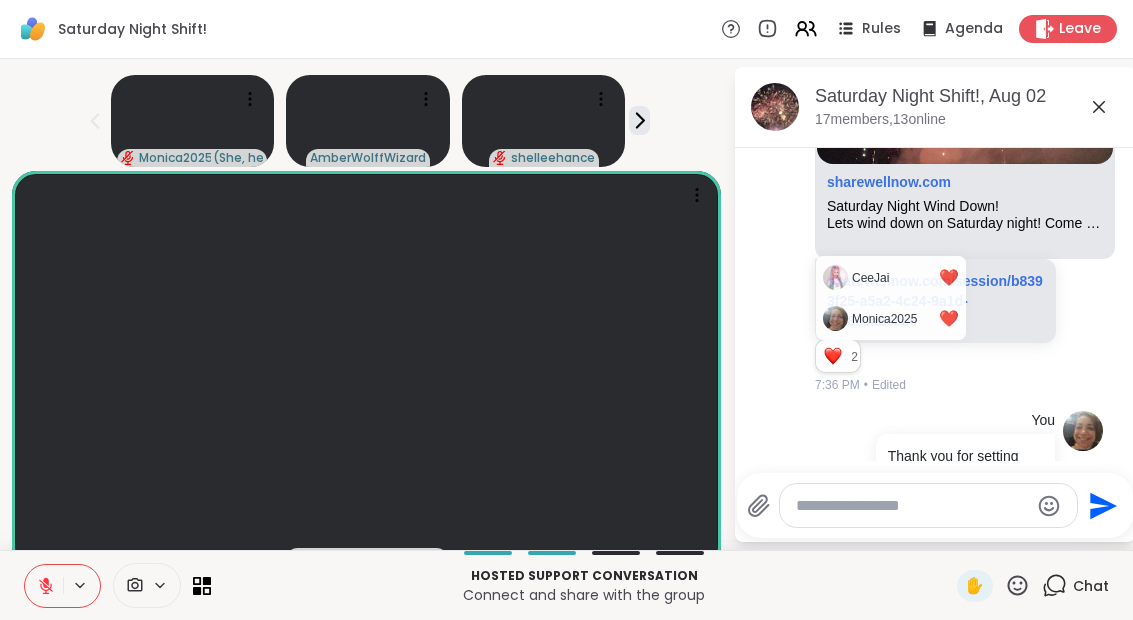 click 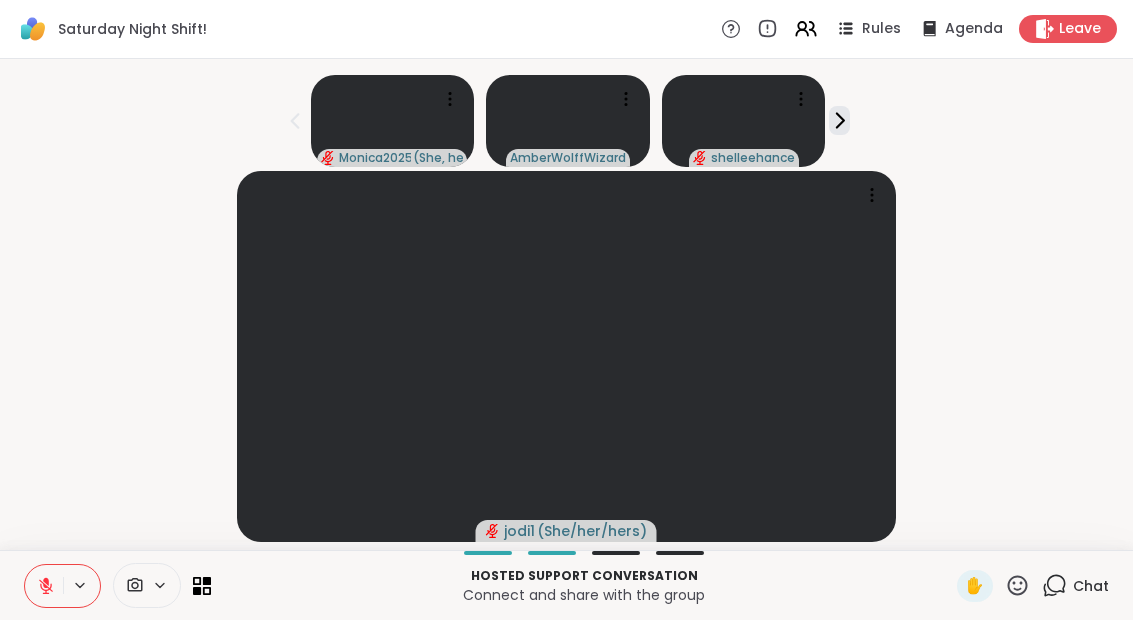 click at bounding box center (44, 586) 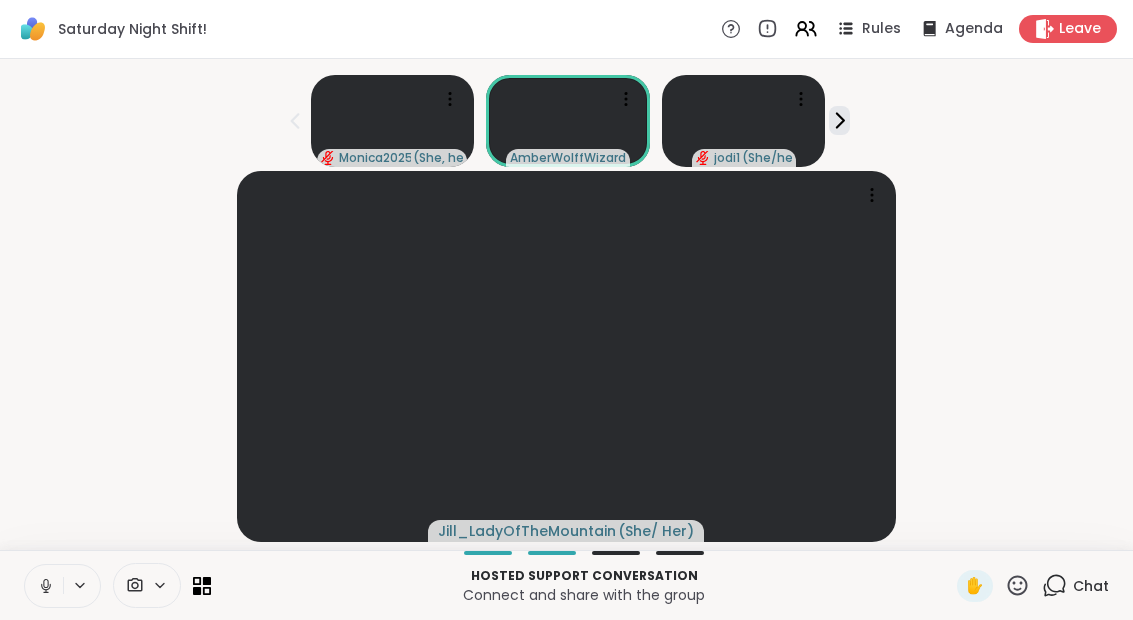 click at bounding box center [44, 586] 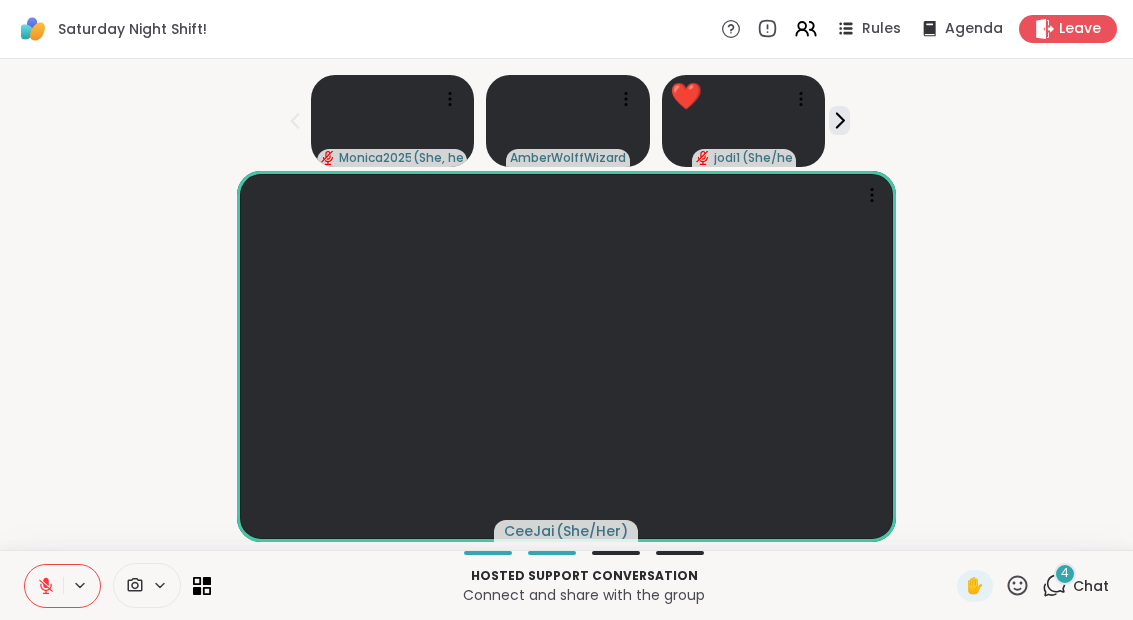 click 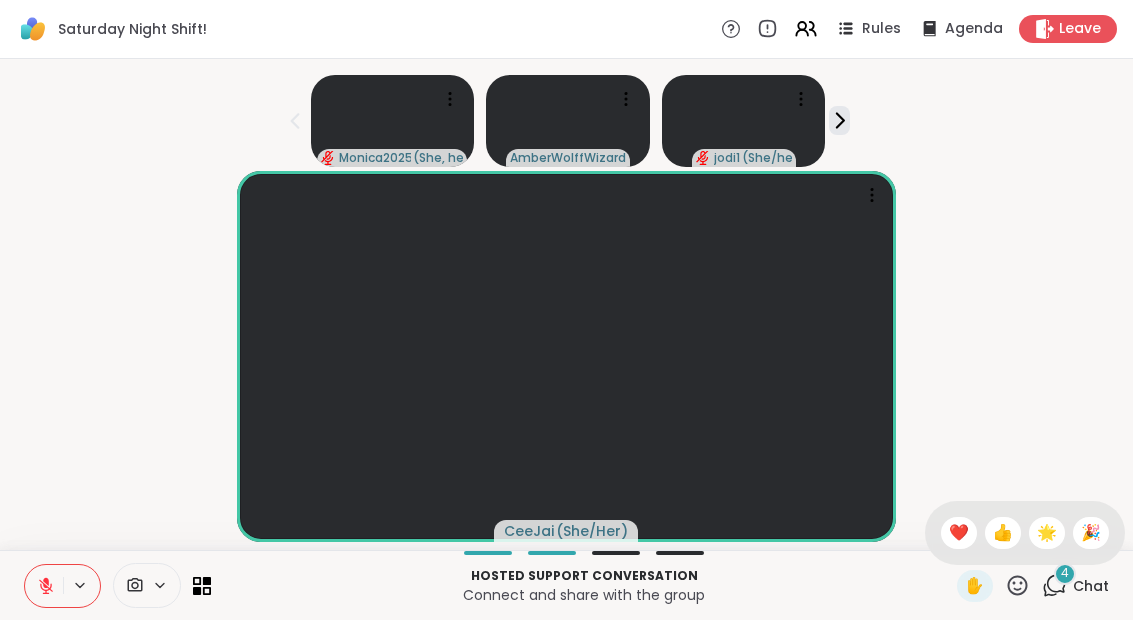 click on "🎉" at bounding box center (1091, 533) 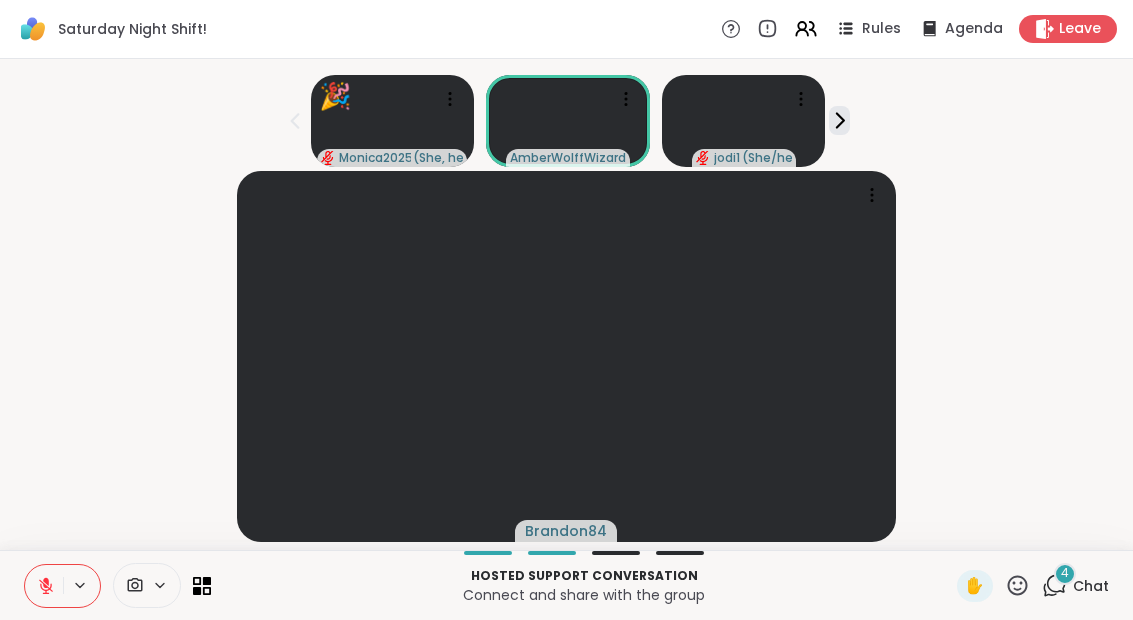 click 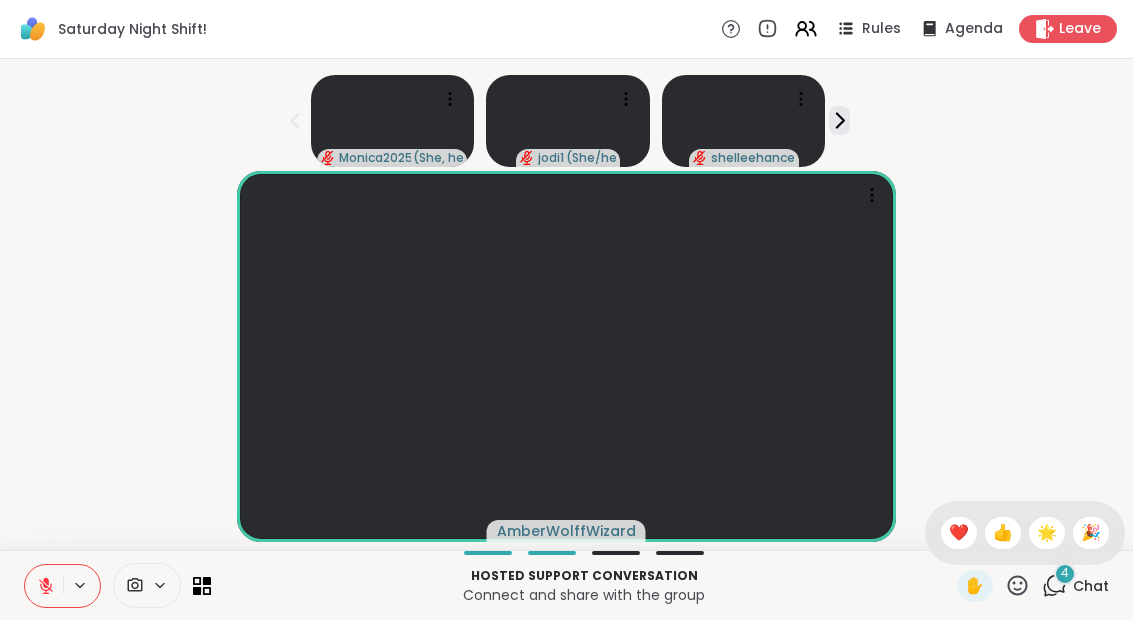 click on "🌟" at bounding box center [1047, 533] 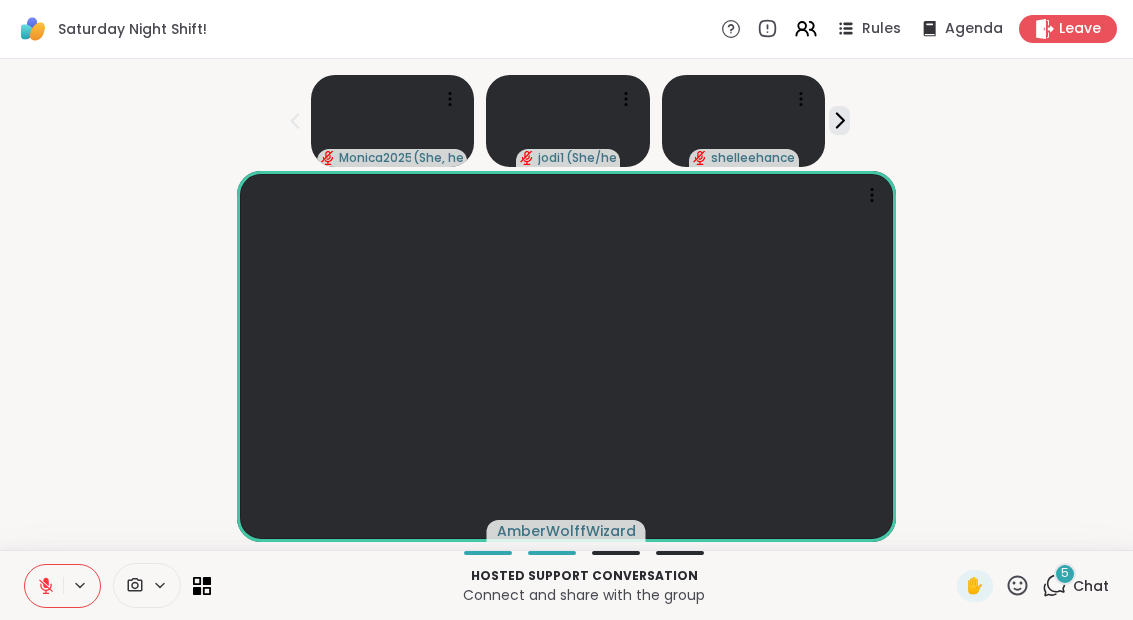 click at bounding box center (44, 586) 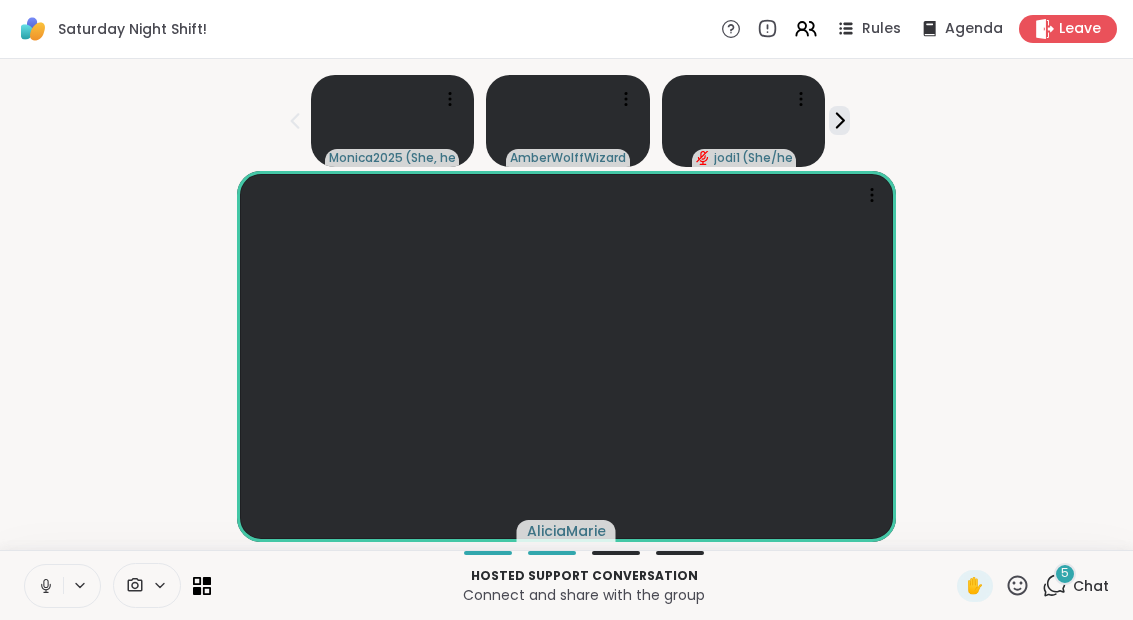 click 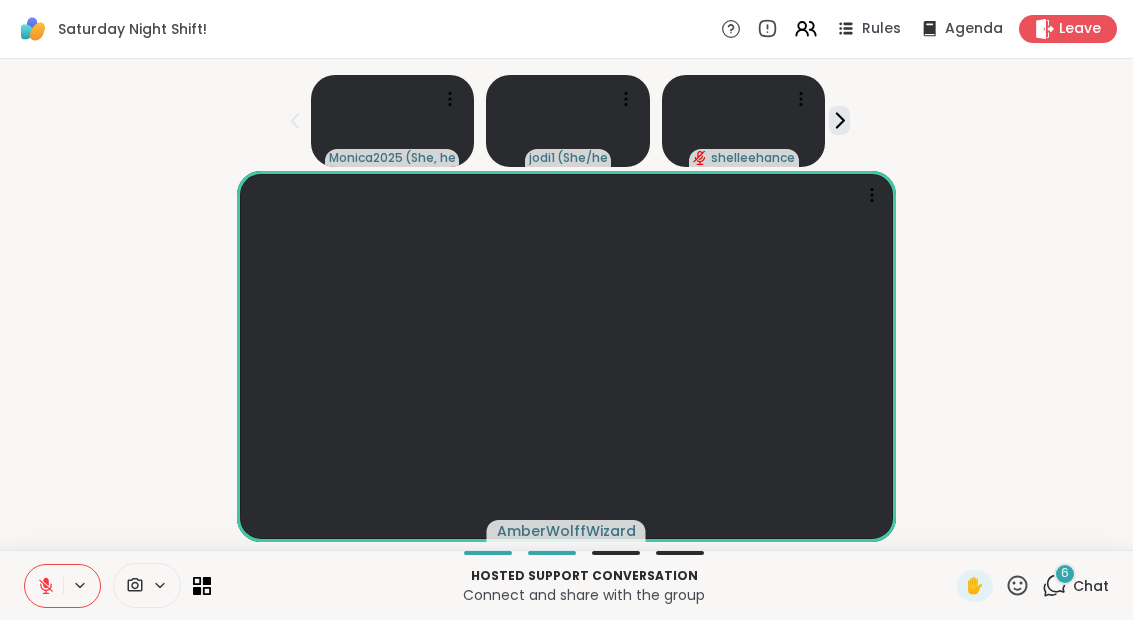 click at bounding box center [44, 586] 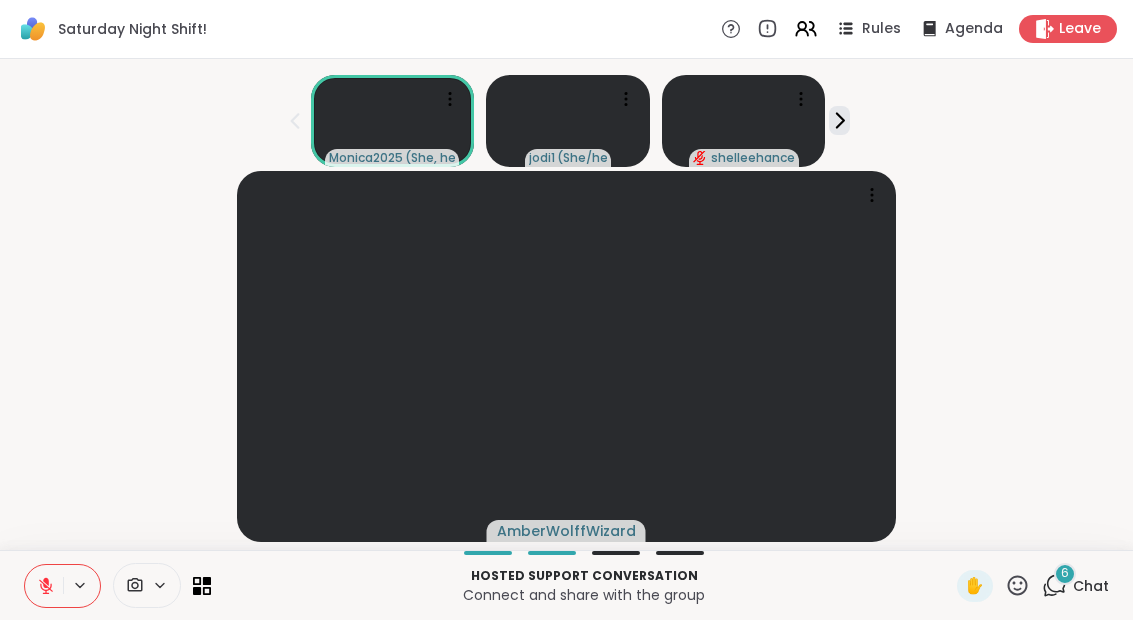 click at bounding box center [44, 586] 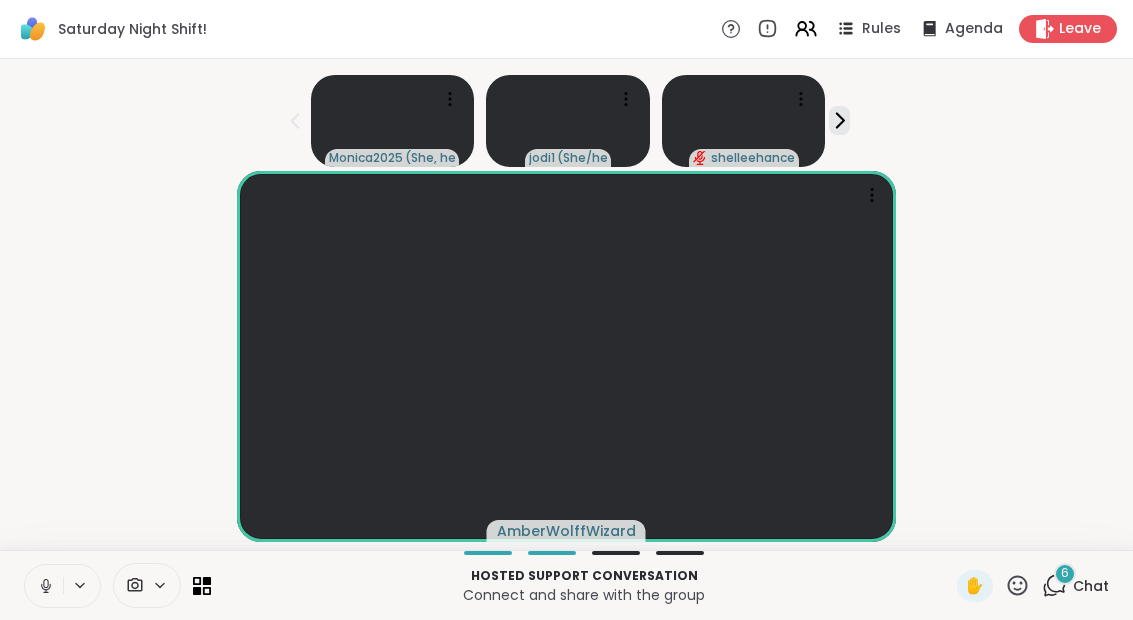 click at bounding box center [44, 586] 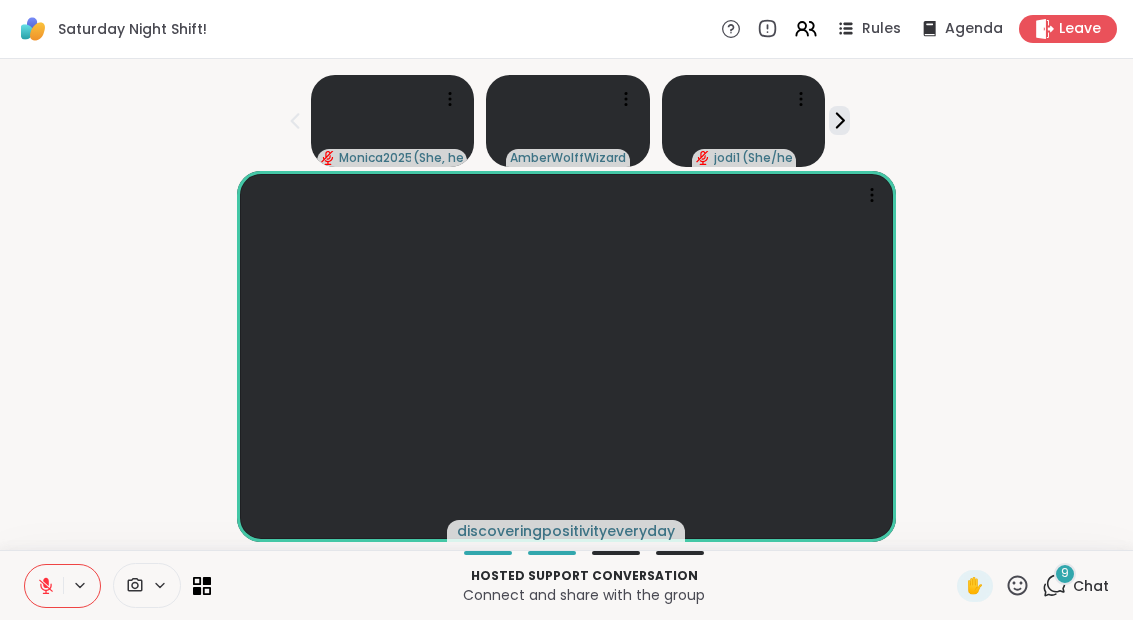 click at bounding box center (117, 585) 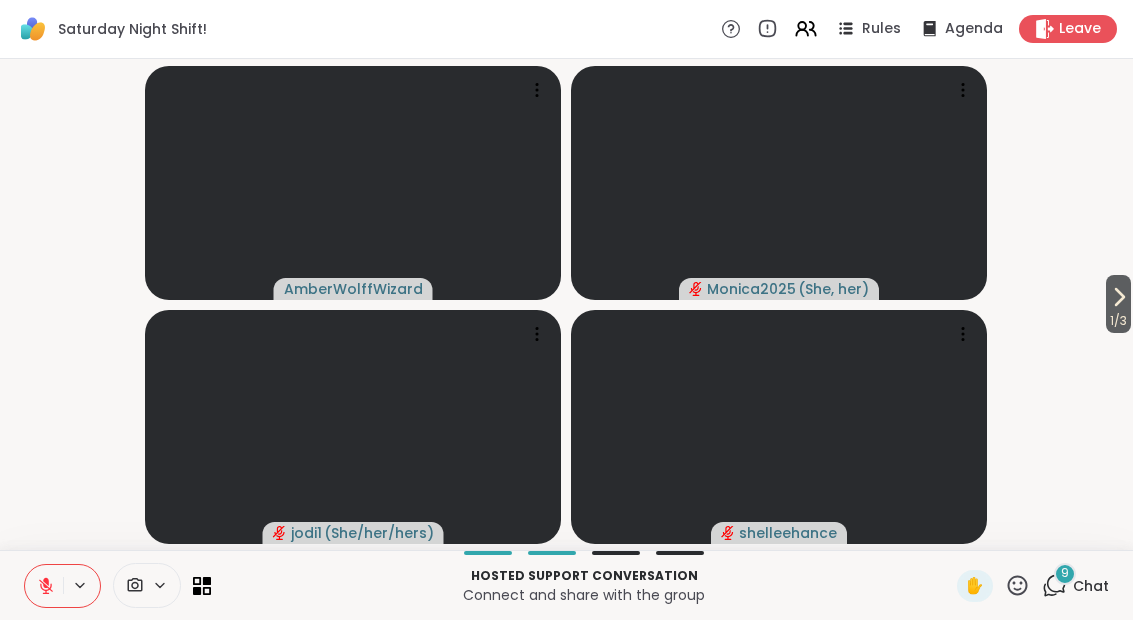 click on "1  /  3" at bounding box center (1118, 321) 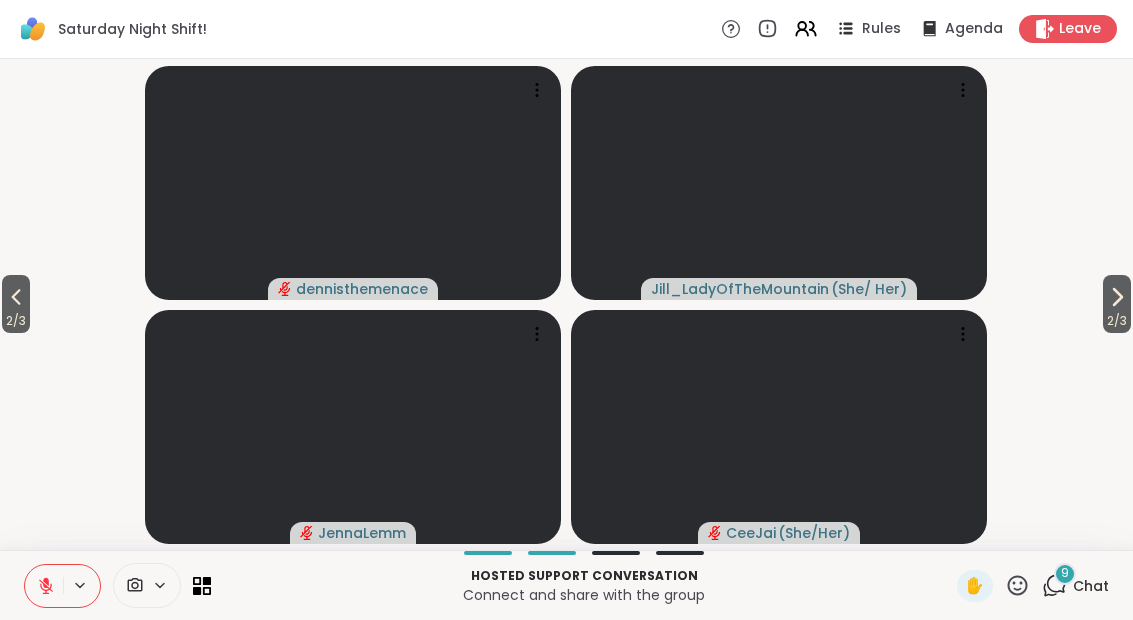 click on "2  /  3" at bounding box center [16, 321] 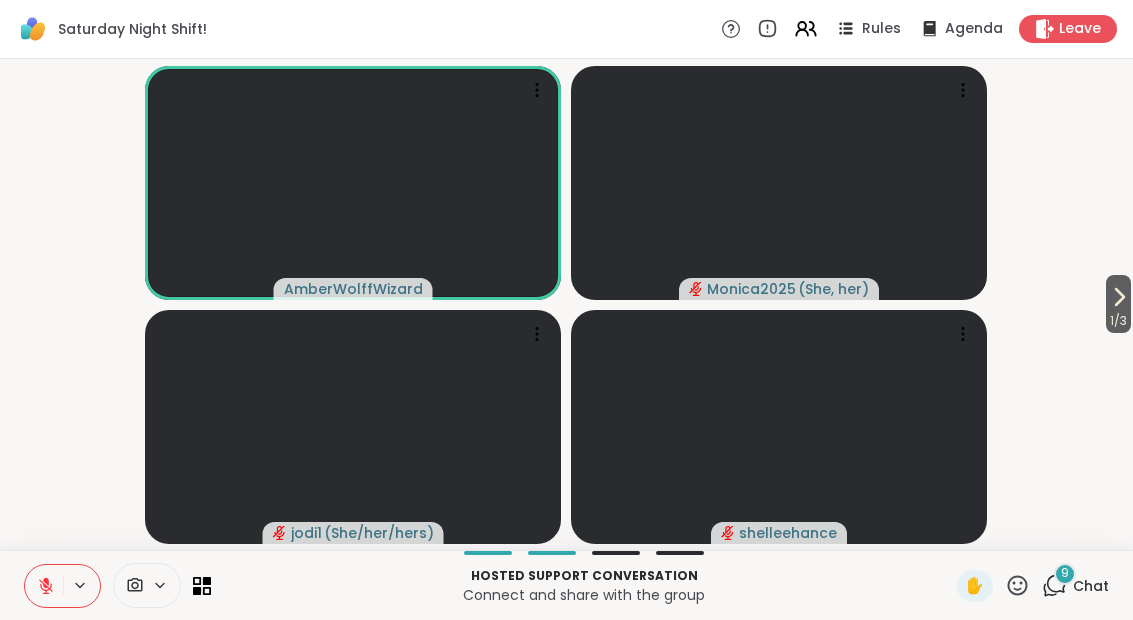 click at bounding box center (44, 586) 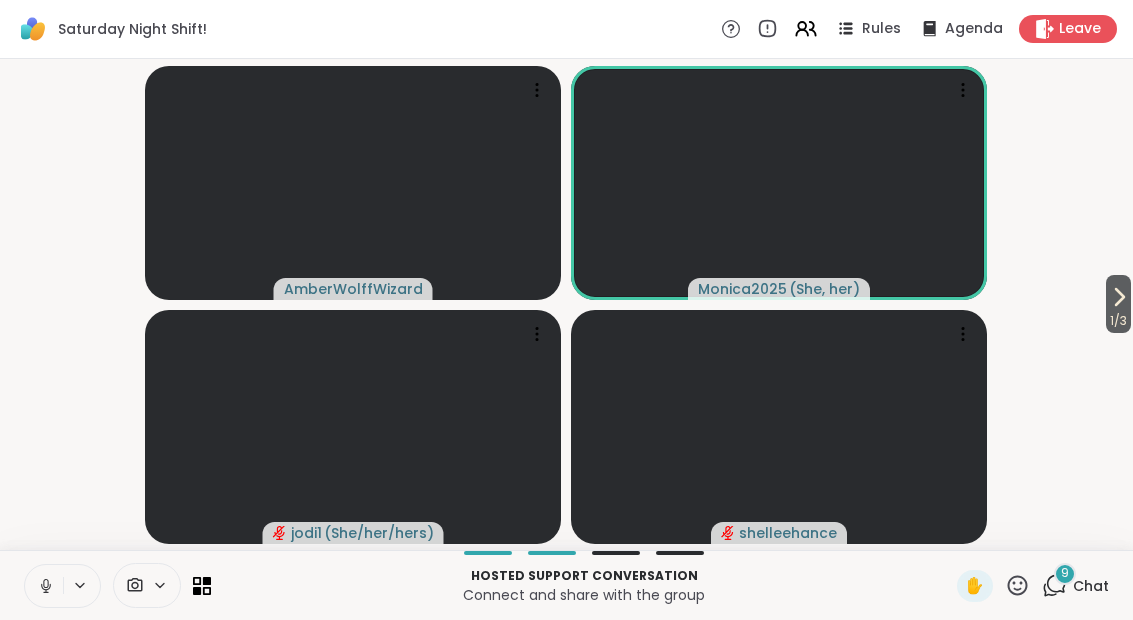 click 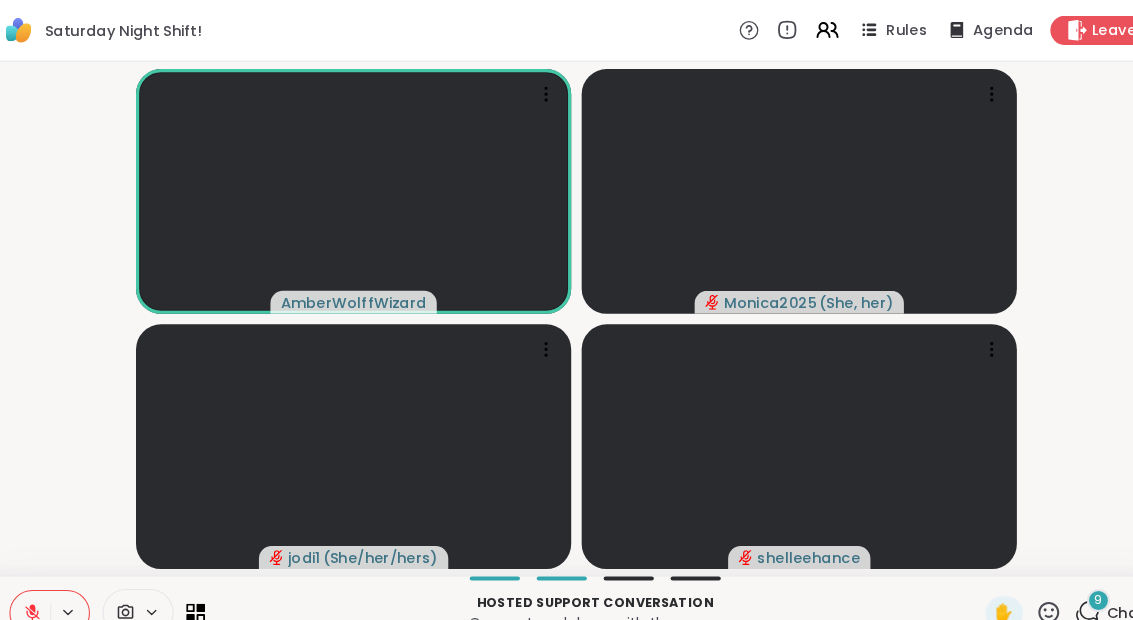 click on "9" at bounding box center [1065, 574] 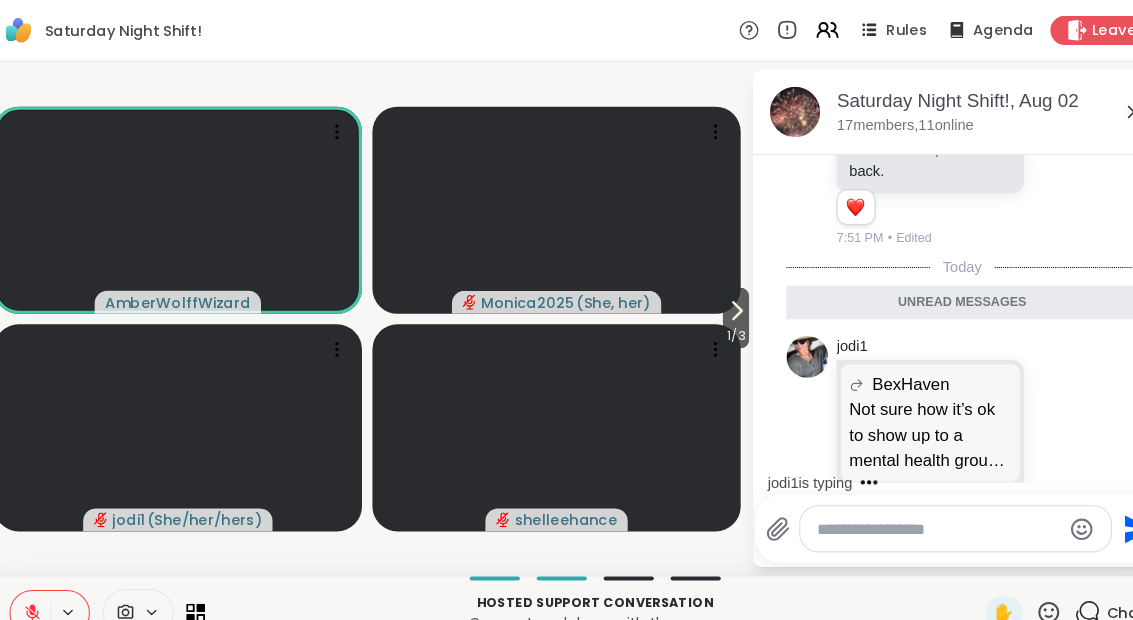 scroll, scrollTop: 1527, scrollLeft: 0, axis: vertical 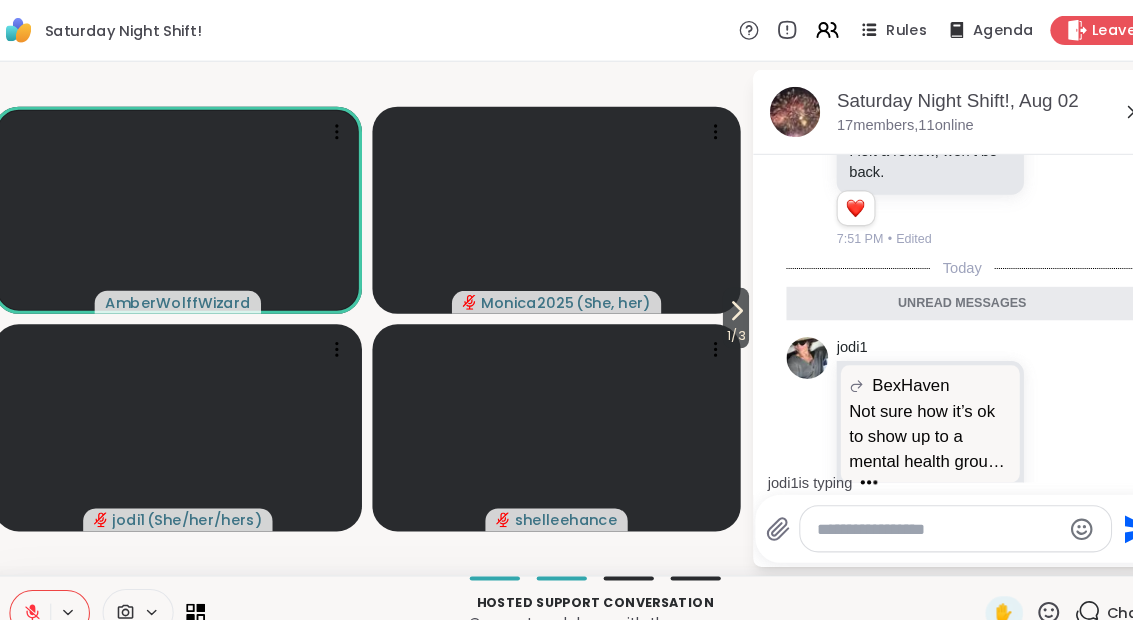 click on "Not sure how it’s ok to show up to a mental health group on mushrooms. A lot of us are in recovery and that’s pretty triggering." at bounding box center [904, 417] 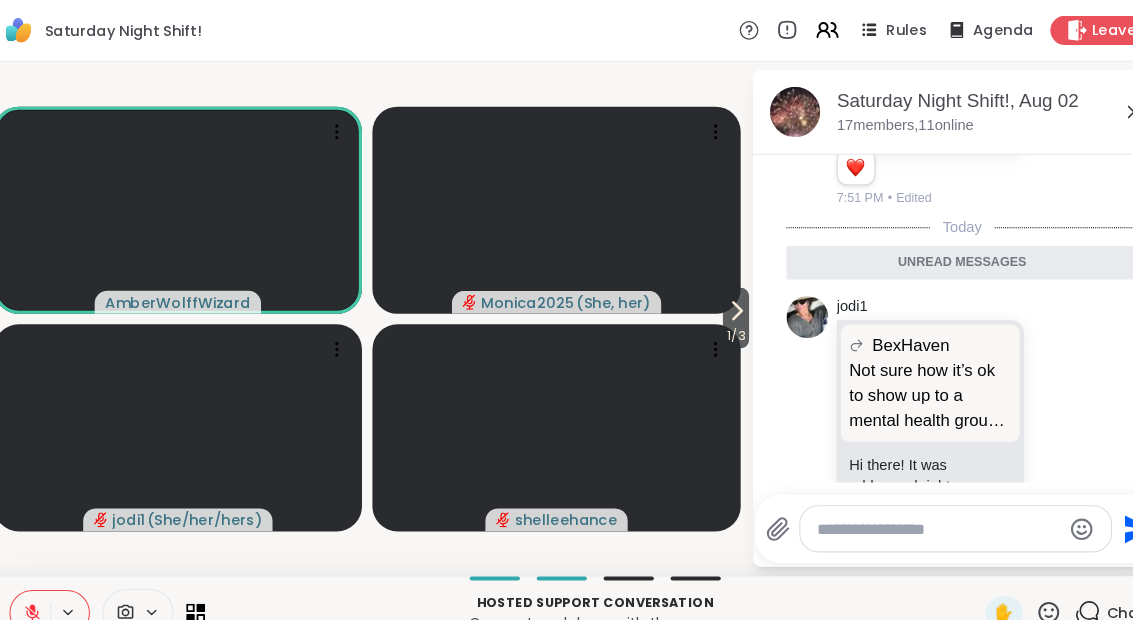 scroll, scrollTop: 1552, scrollLeft: 0, axis: vertical 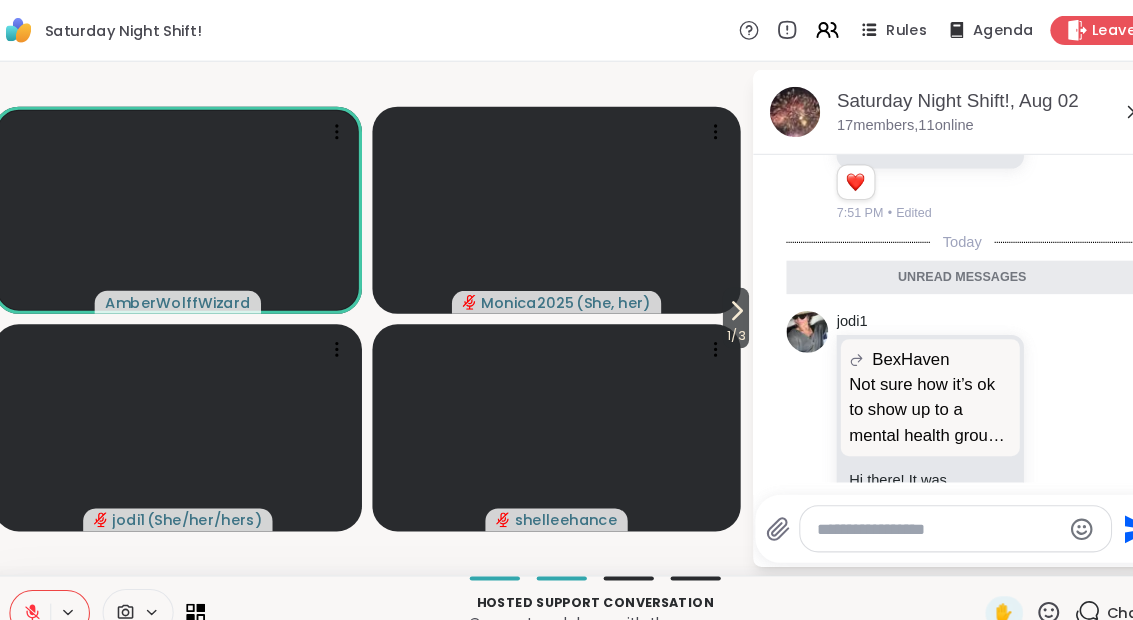 click on "Not sure how it’s ok to show up to a mental health group on mushrooms. A lot of us are in recovery and that’s pretty triggering." at bounding box center [904, 392] 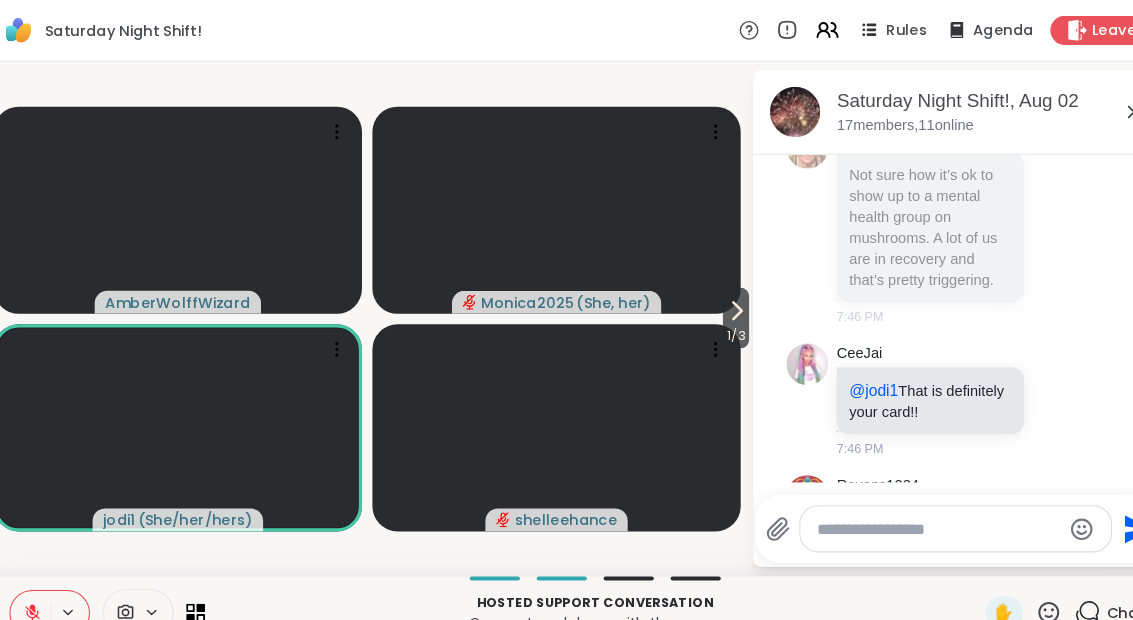scroll, scrollTop: 1067, scrollLeft: 0, axis: vertical 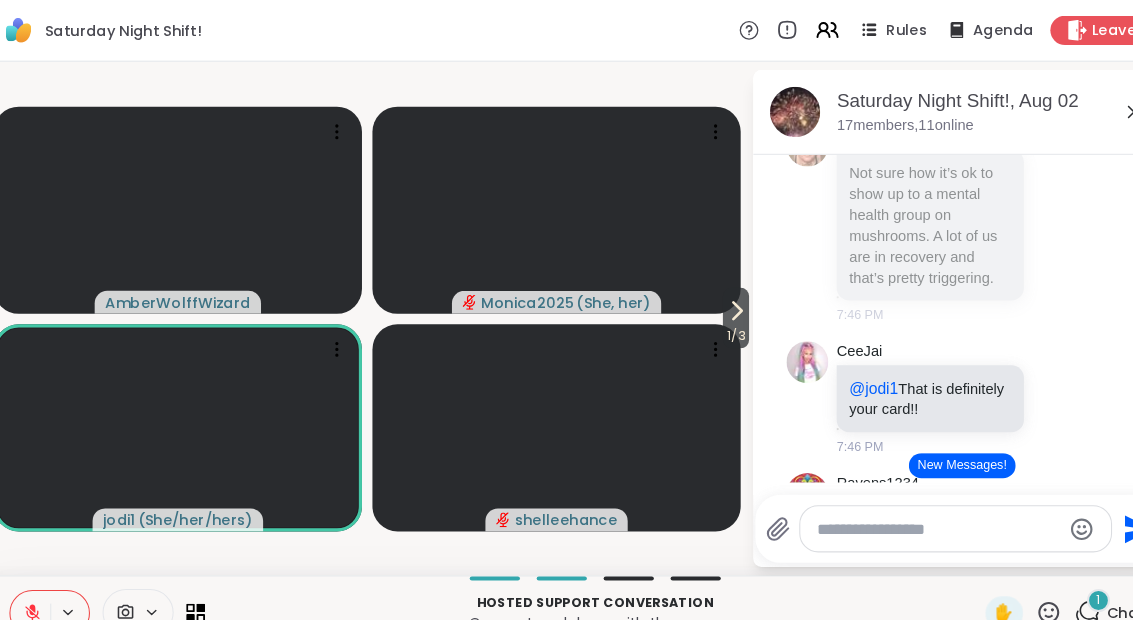 click 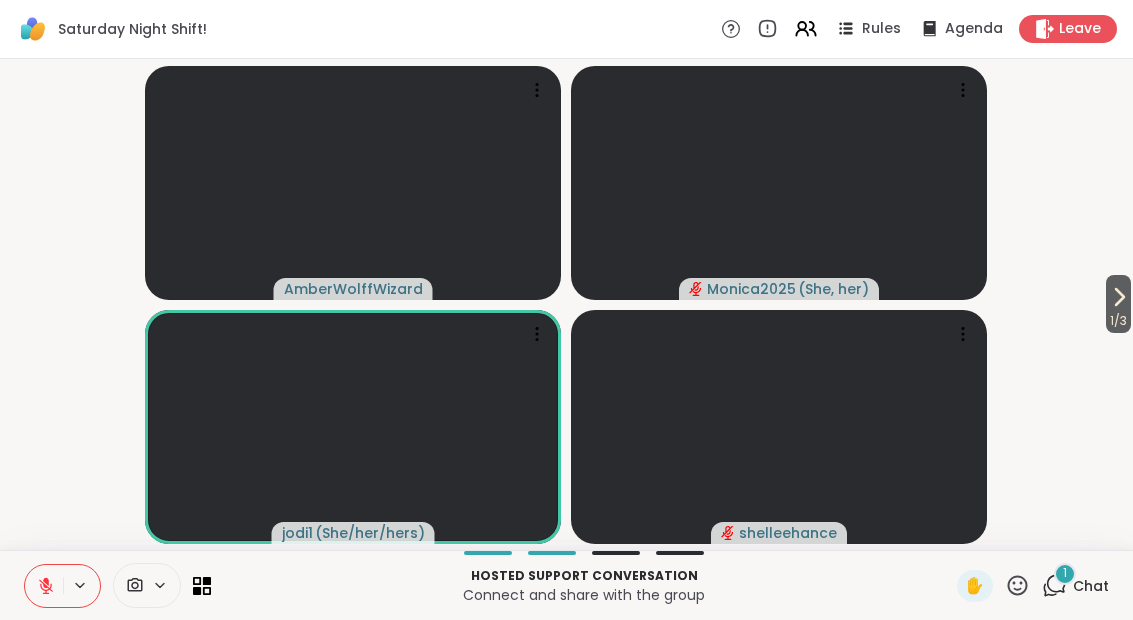 click on "1" at bounding box center (1065, 573) 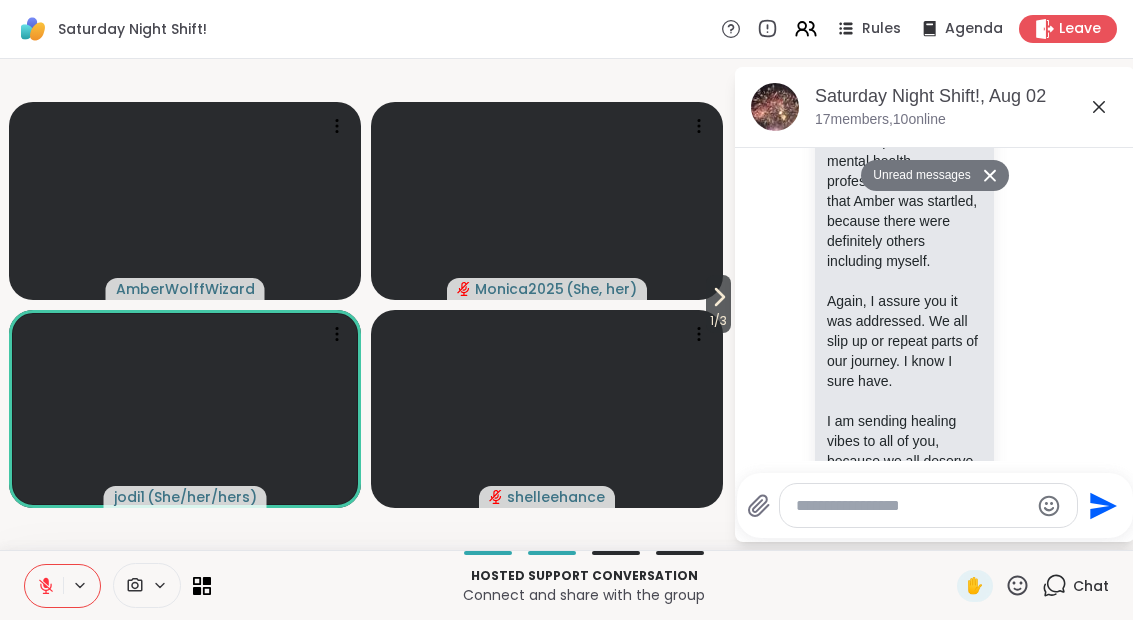 scroll, scrollTop: 3782, scrollLeft: 0, axis: vertical 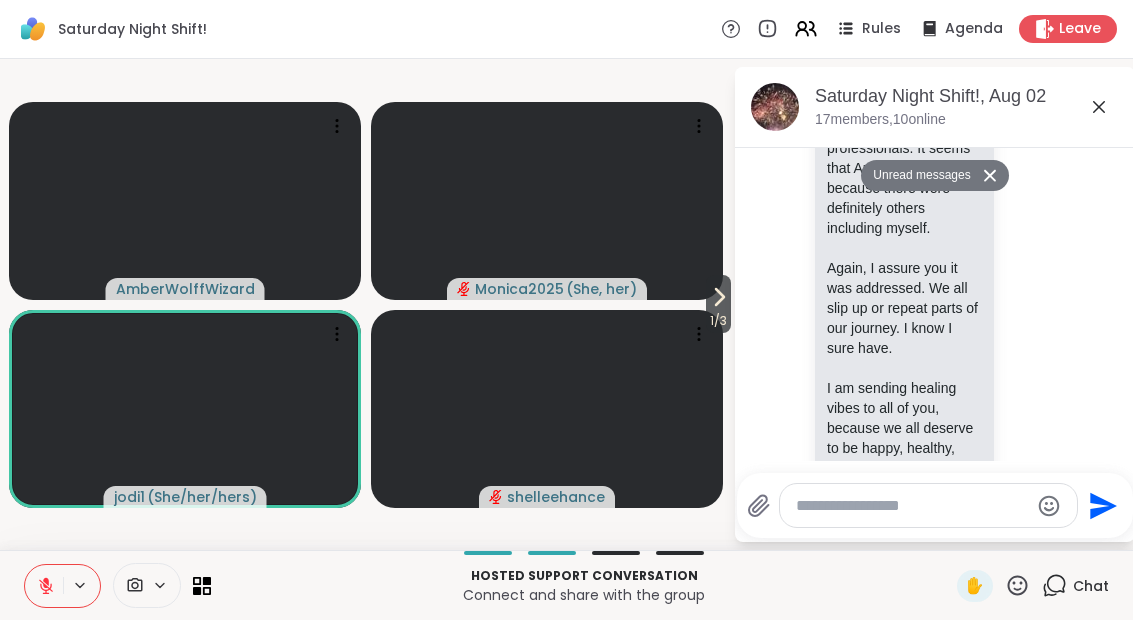 click 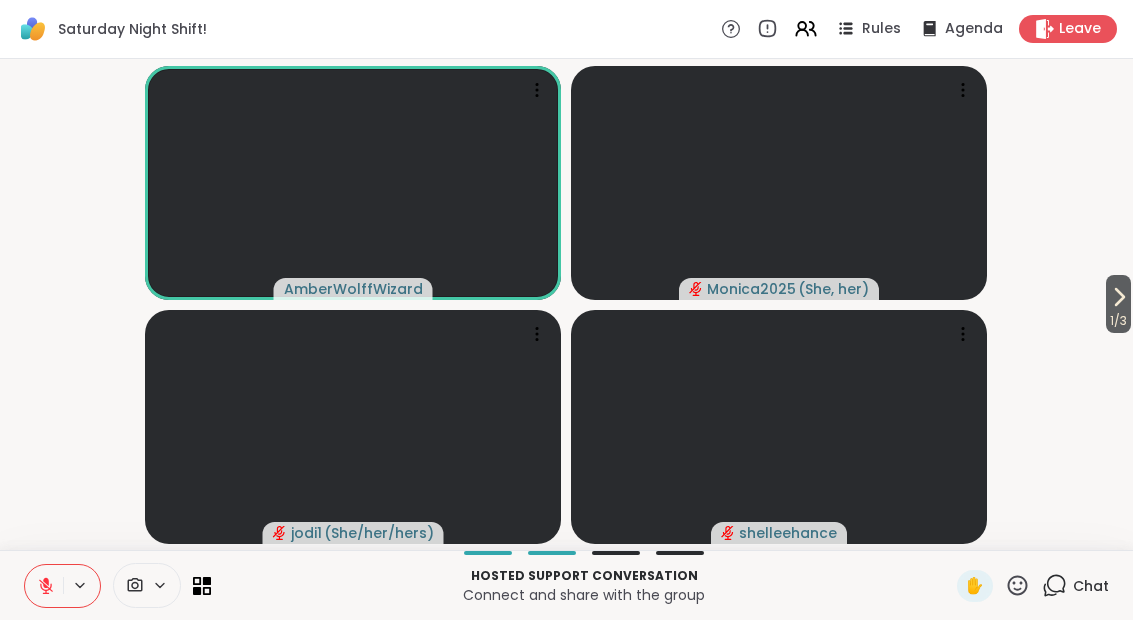 click on "Hosted support conversation Connect and share with the group ✋ Chat" at bounding box center (566, 585) 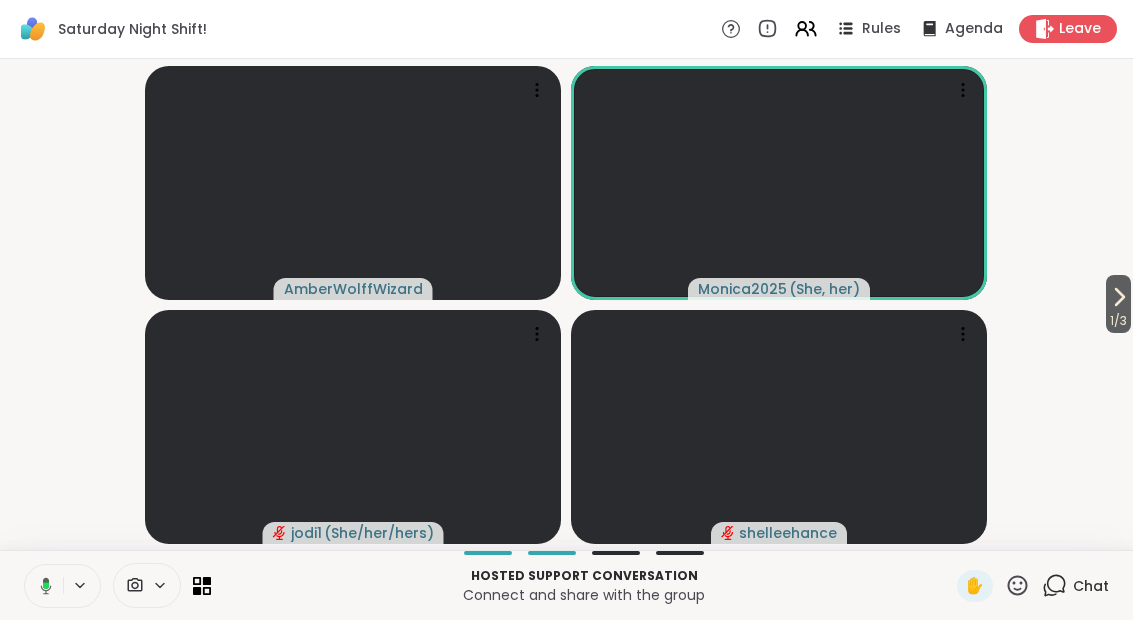 click at bounding box center [42, 586] 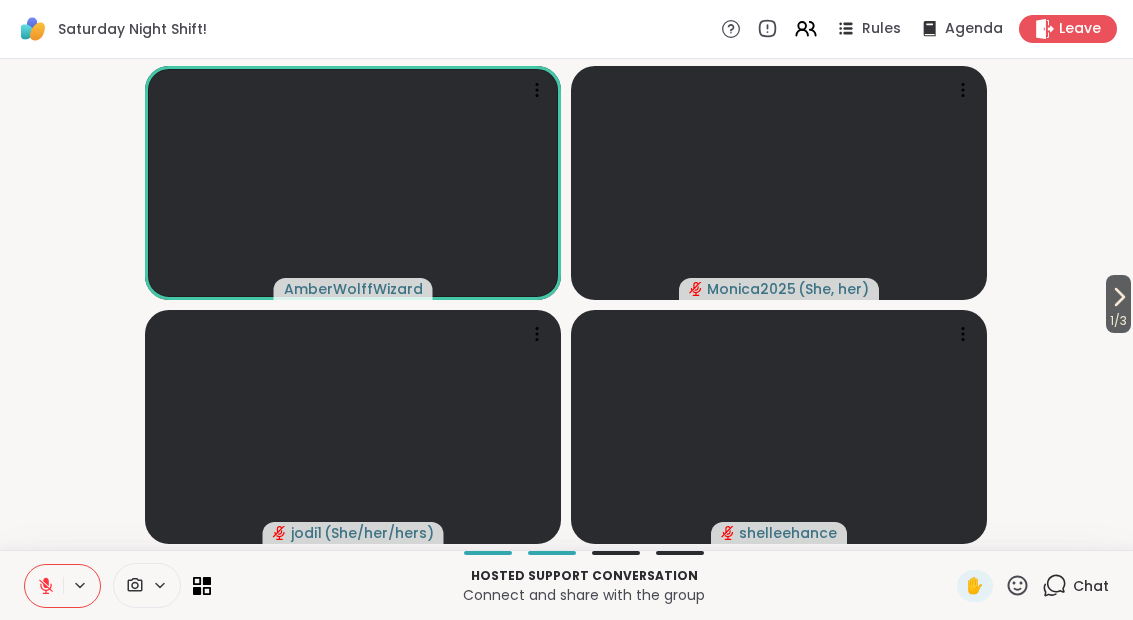 click on "1  /  3" at bounding box center [1118, 321] 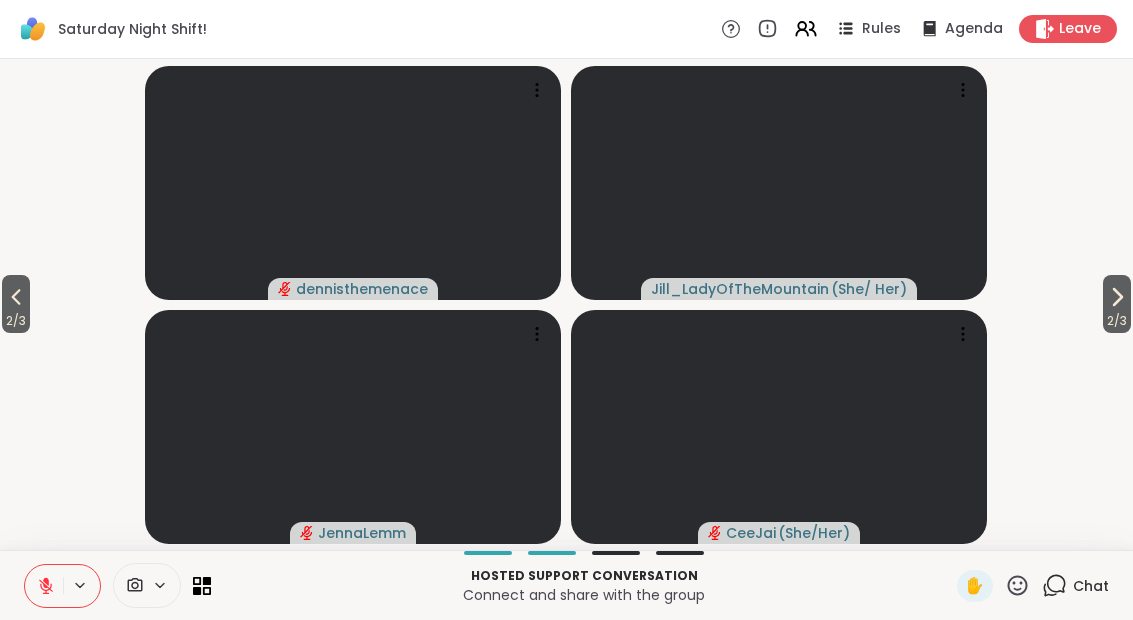 click on "2  /  3" at bounding box center [1117, 321] 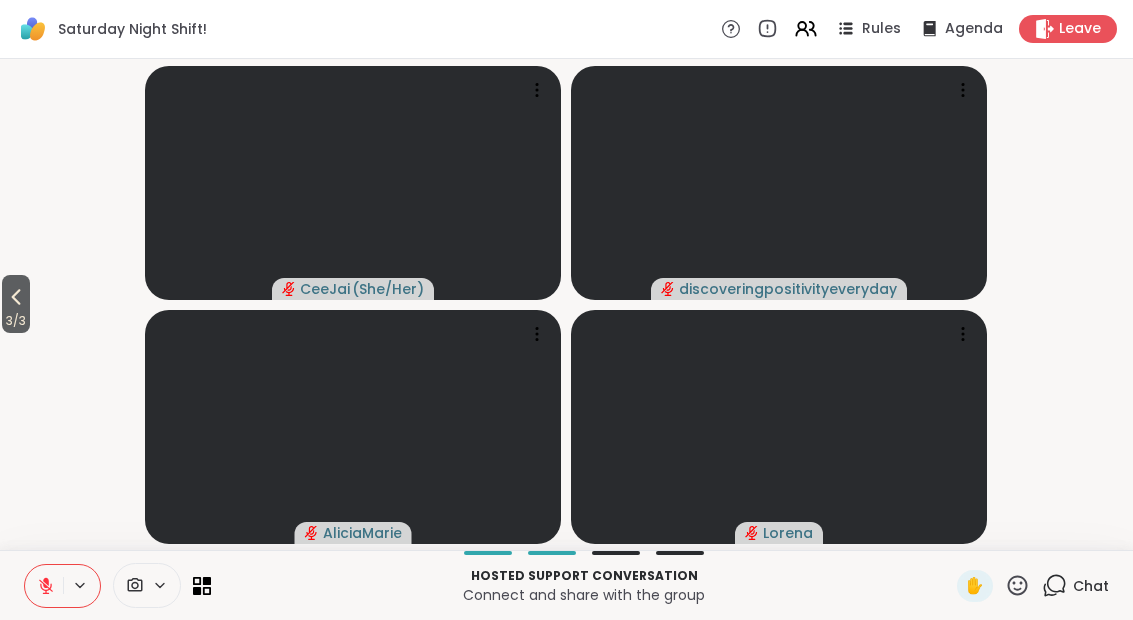 click on "3  /  3 CeeJai ( She/Her ) discoveringpositivityeveryday AliciaMarie Lorena" at bounding box center [566, 304] 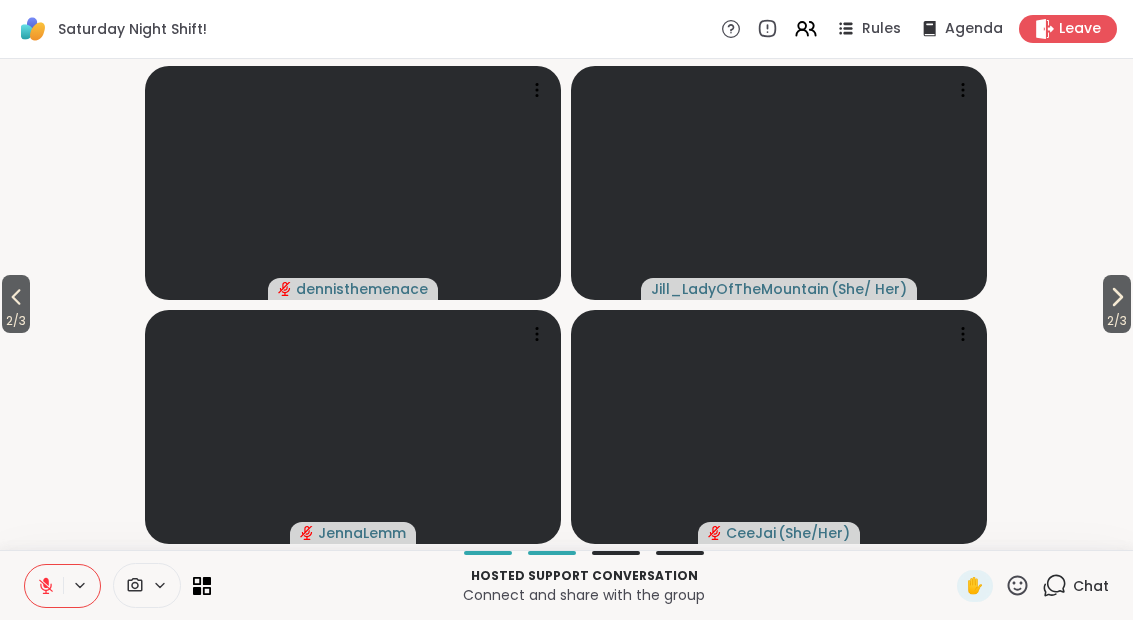 click 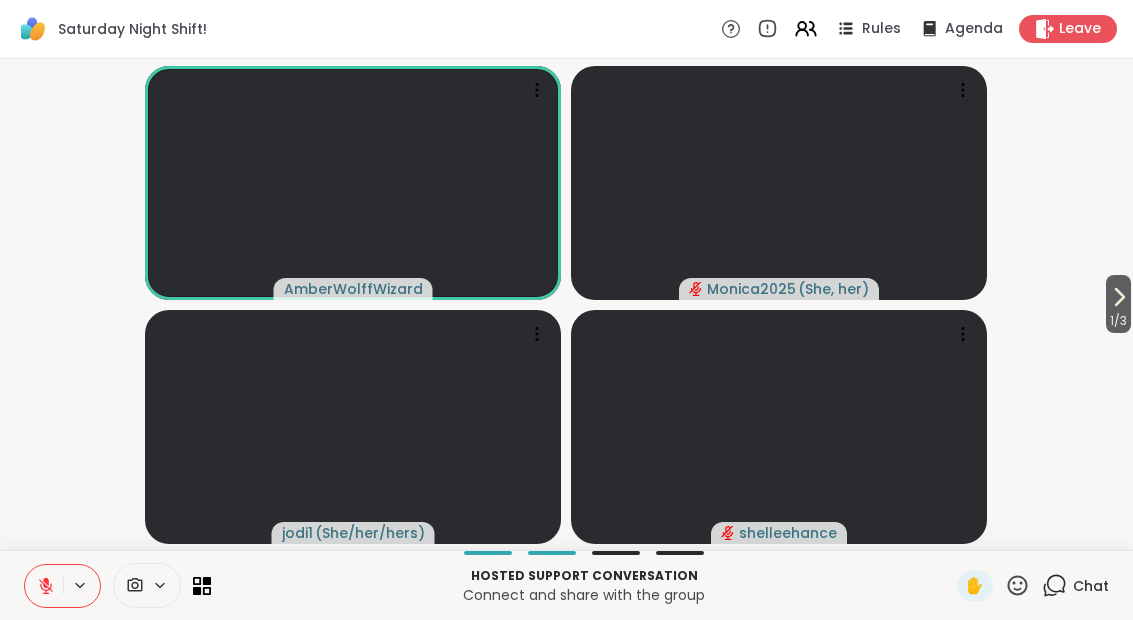 click 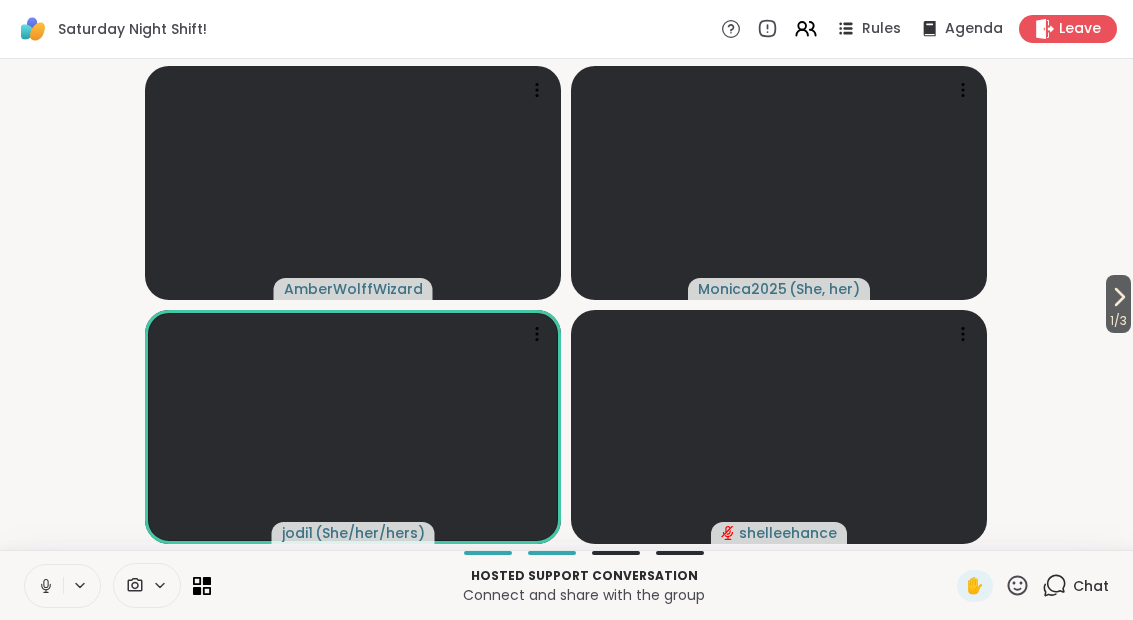 click on "1  /  3" at bounding box center [1118, 304] 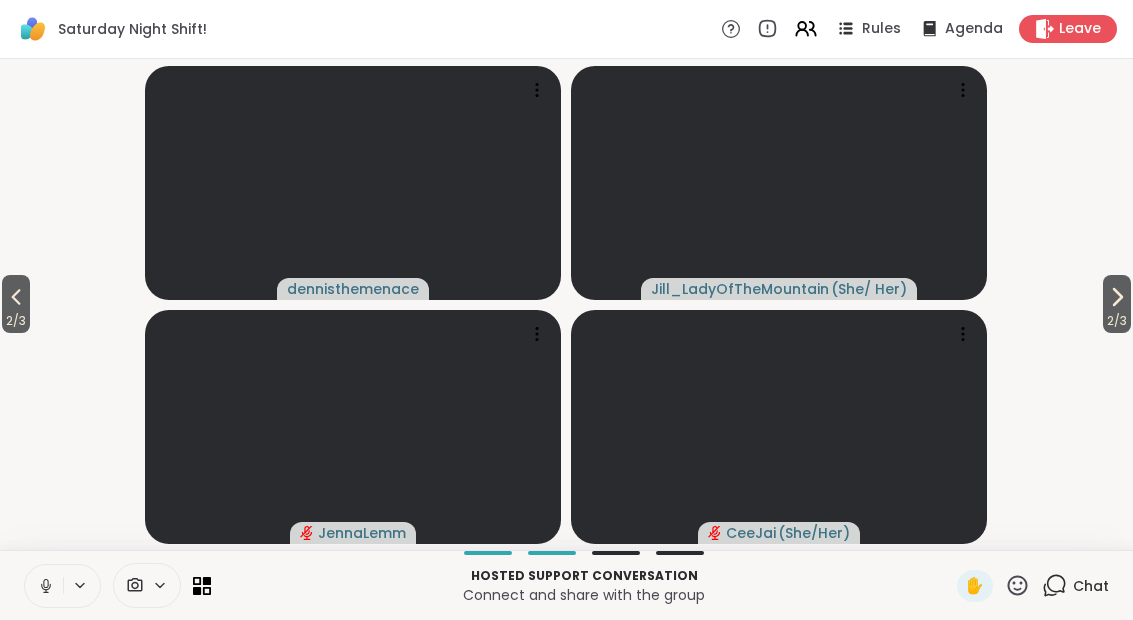 click on "2  /  3 2  /  3 dennisthemenace Jill_LadyOfTheMountain ( She/ Her ) JennaLemm CeeJai ( She/Her )" at bounding box center (566, 304) 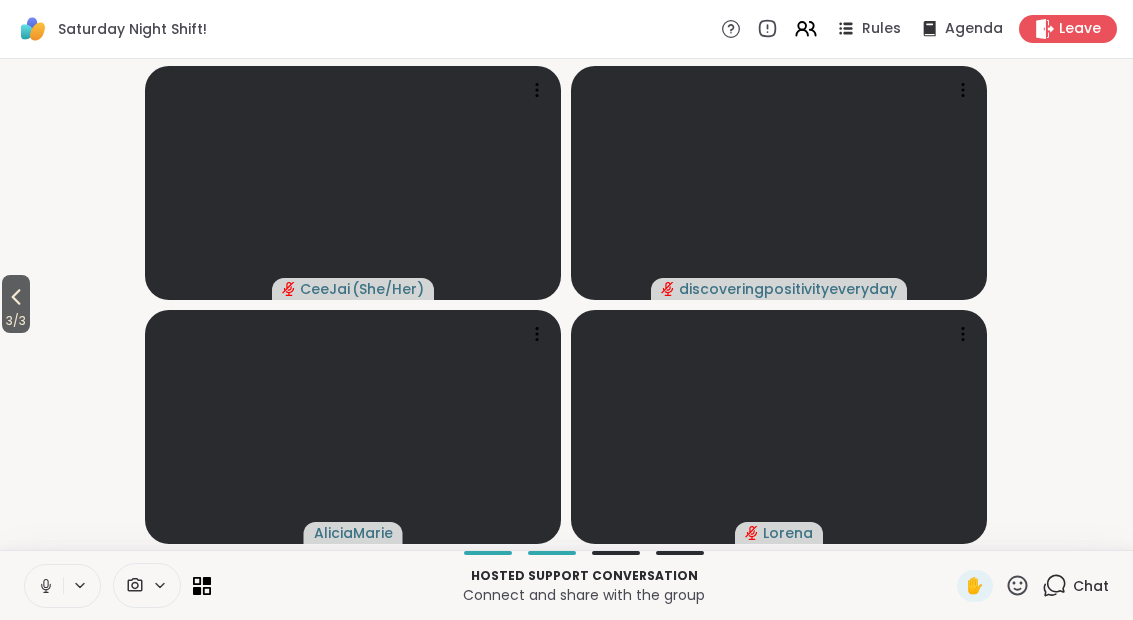 click 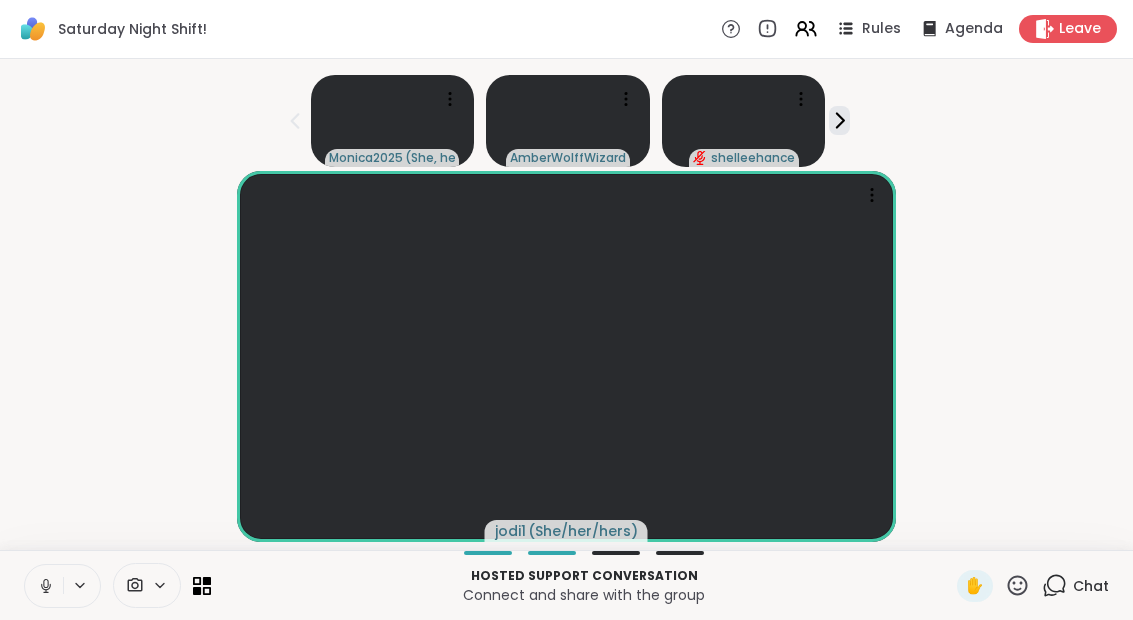 click on "Chat" at bounding box center [1075, 586] 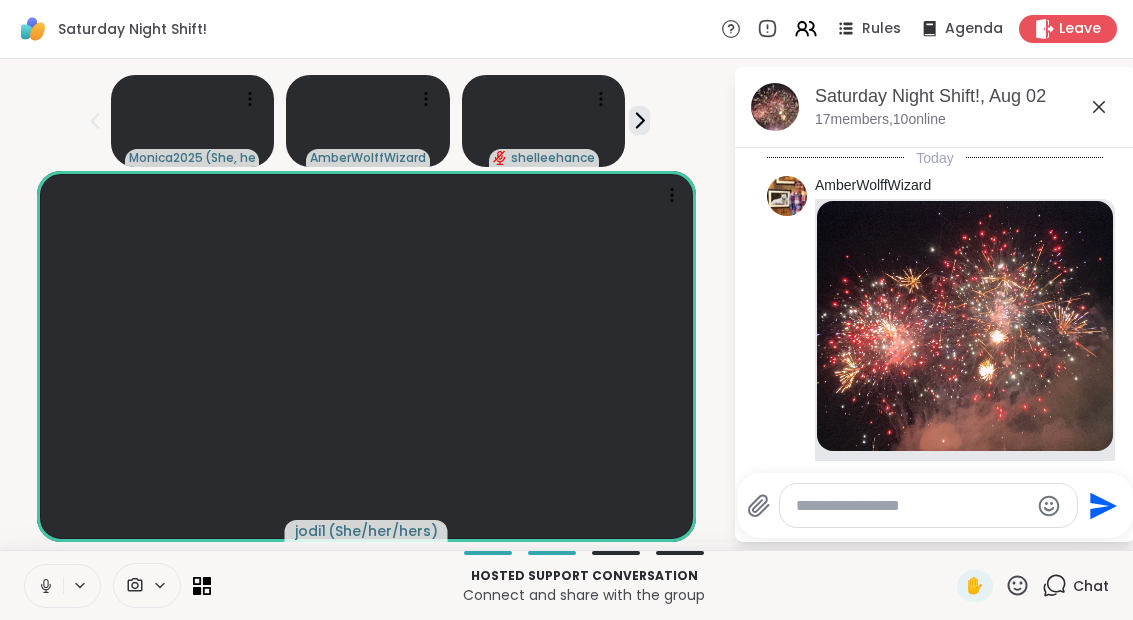 scroll, scrollTop: 3715, scrollLeft: 0, axis: vertical 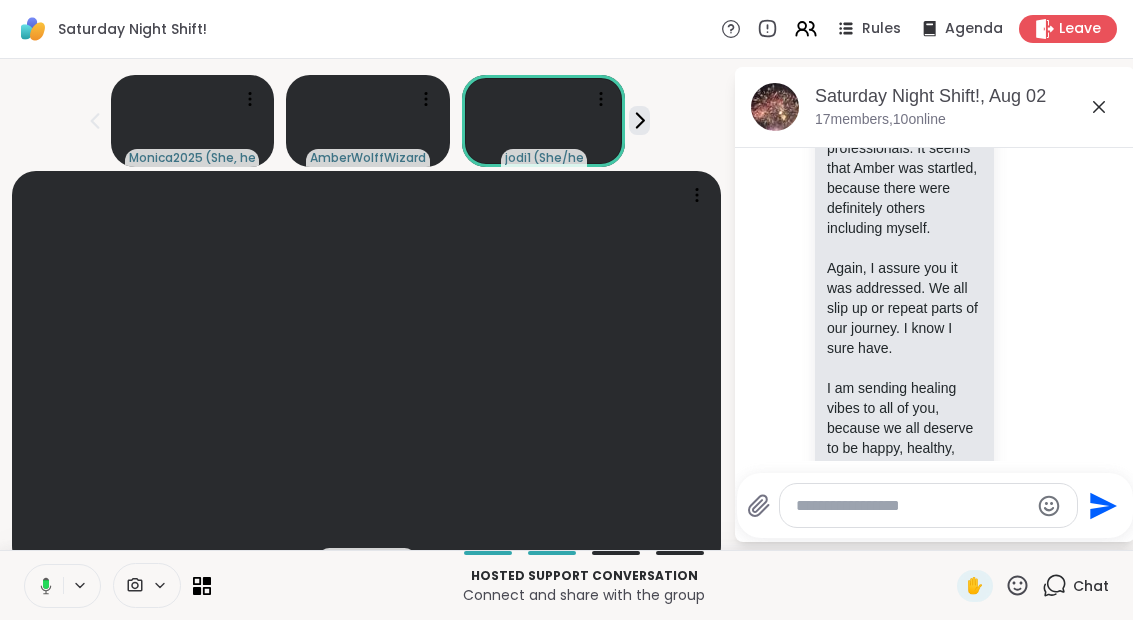 click on "Saturday Night Shift!, Aug 02" at bounding box center [967, 96] 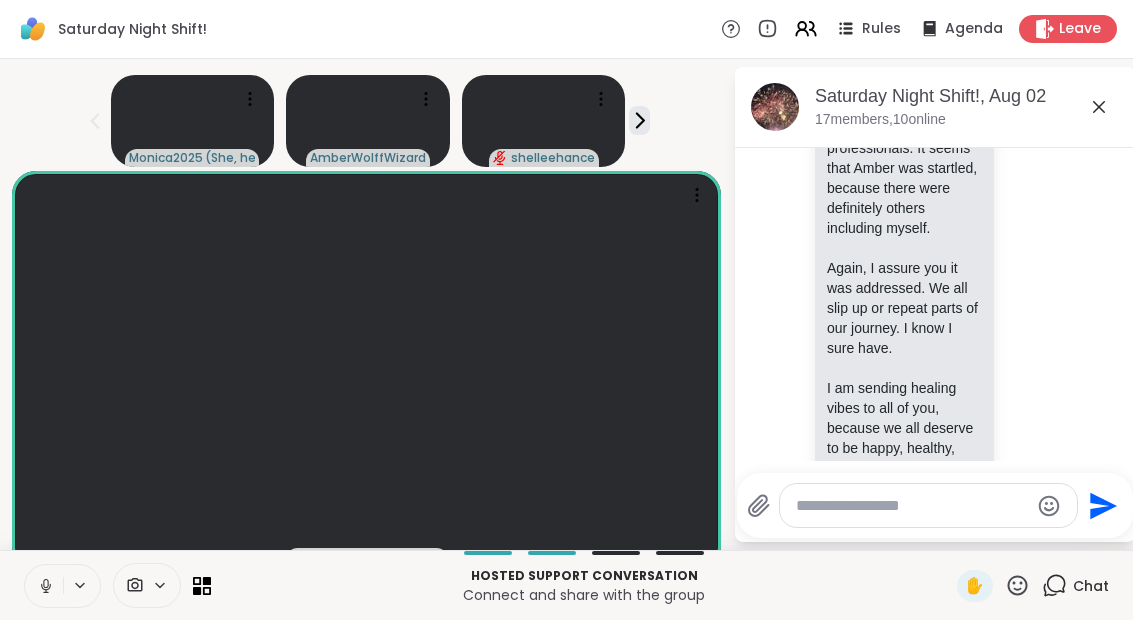 click 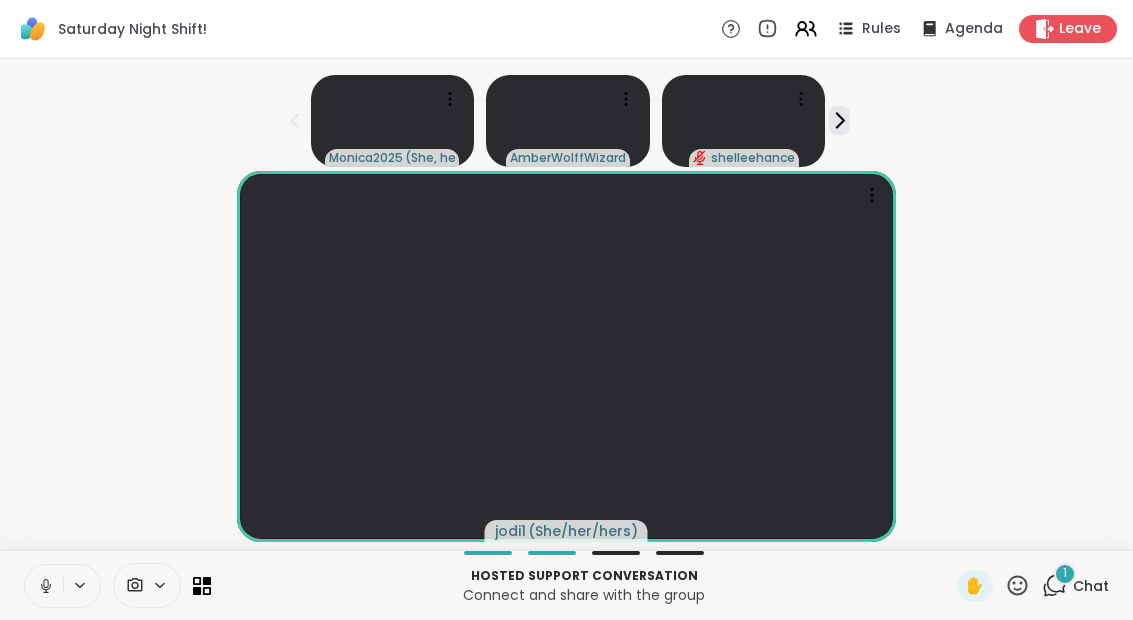 click on "Chat" at bounding box center [1091, 586] 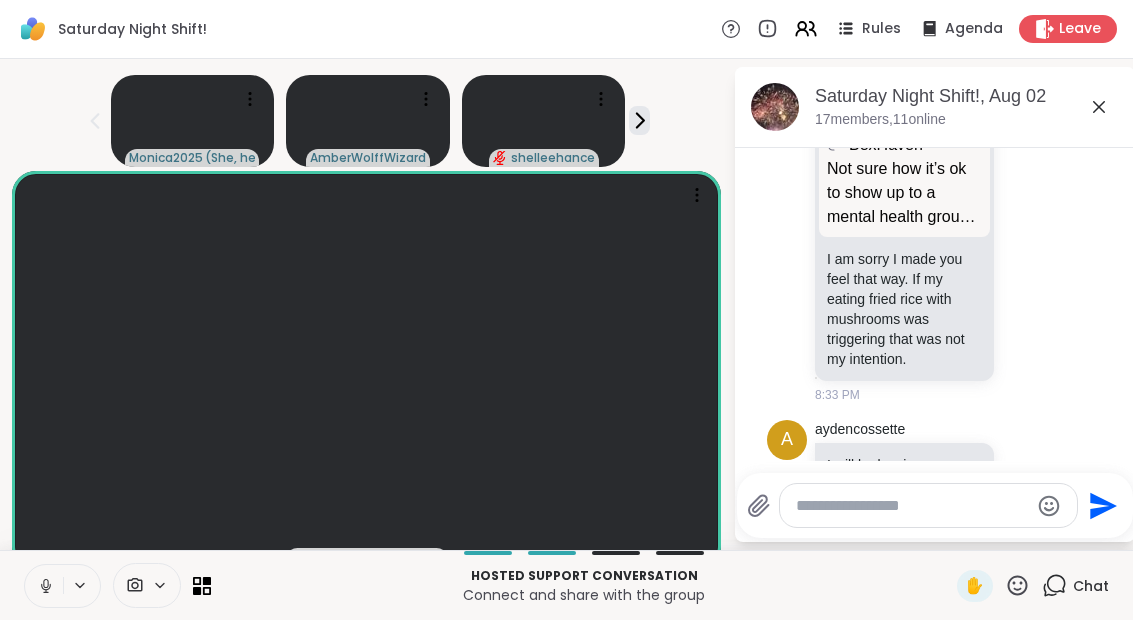 scroll, scrollTop: 4231, scrollLeft: 0, axis: vertical 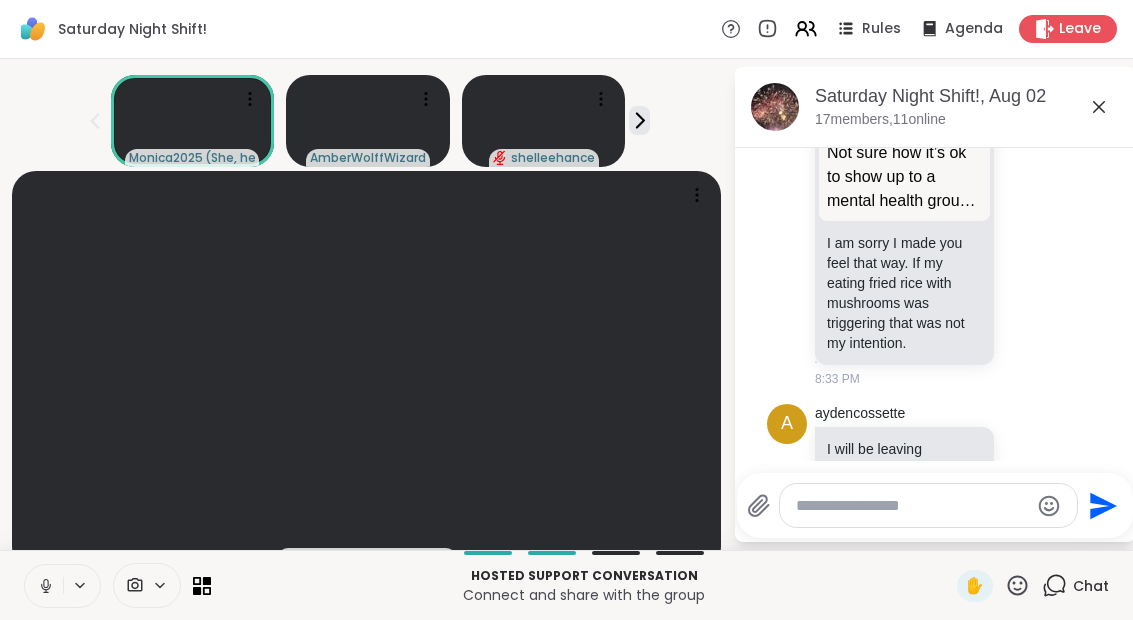 click 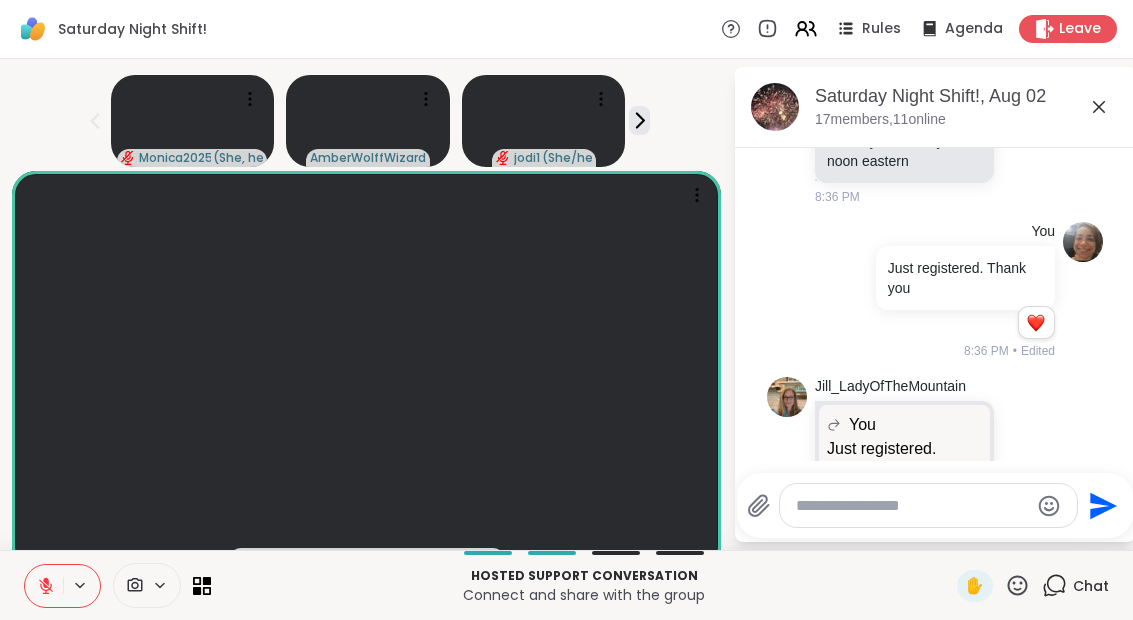 scroll, scrollTop: 5501, scrollLeft: 0, axis: vertical 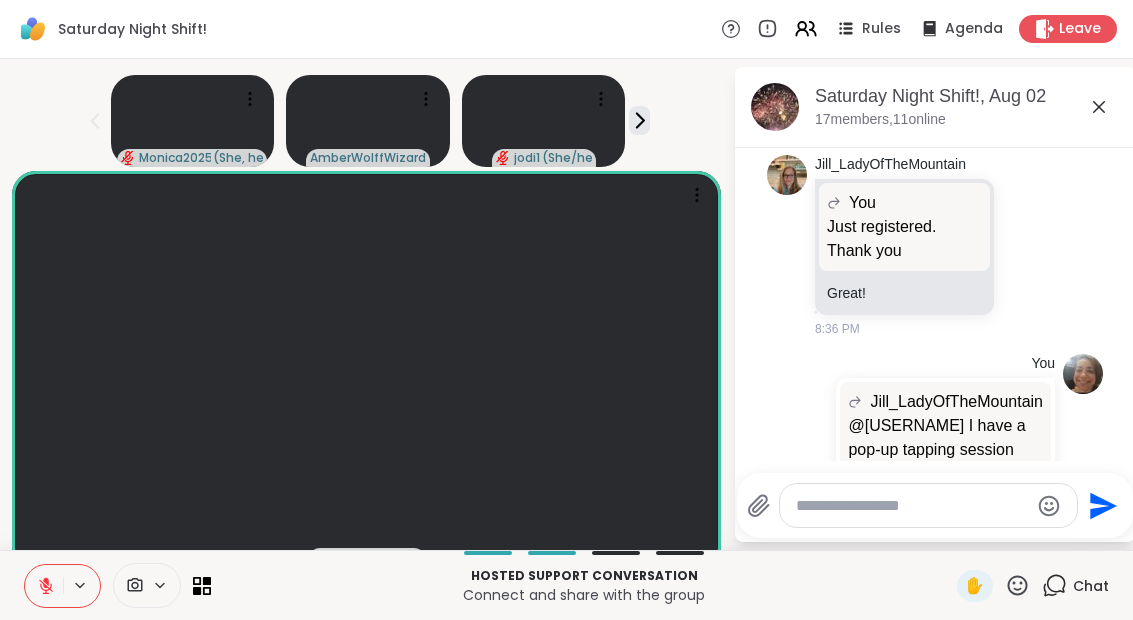 click on "Saturday Night Shift!, Aug 02 17  members,  11  online" at bounding box center [935, 107] 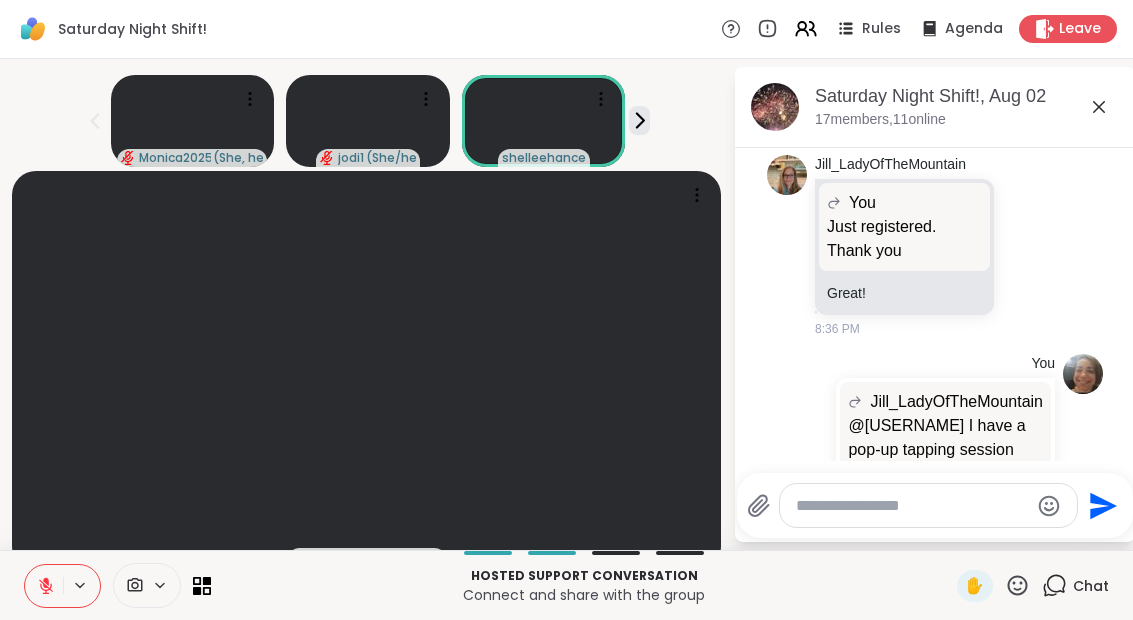 click 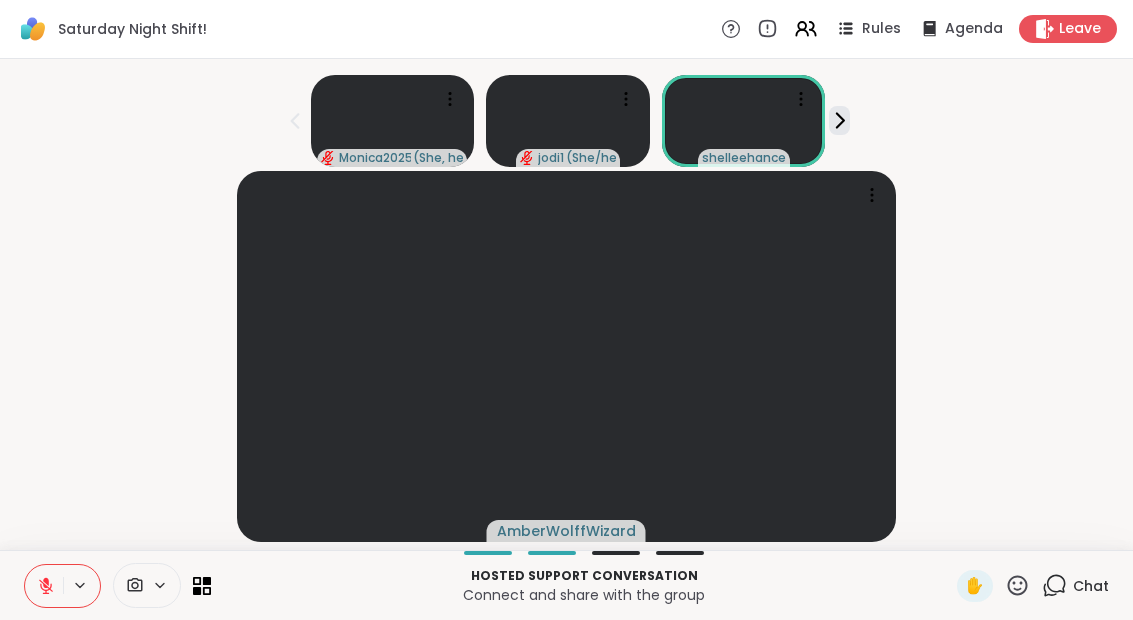 click on "Monica2025 ( She, her ) jodi1 ( She/her/hers ) shelleehance" at bounding box center (566, 117) 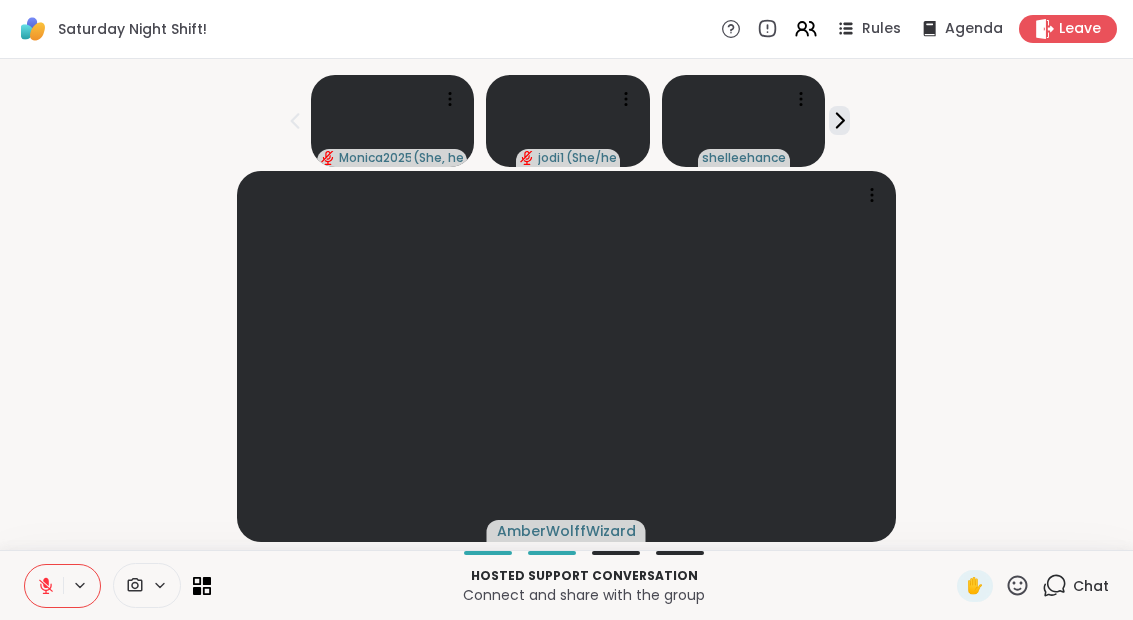 click 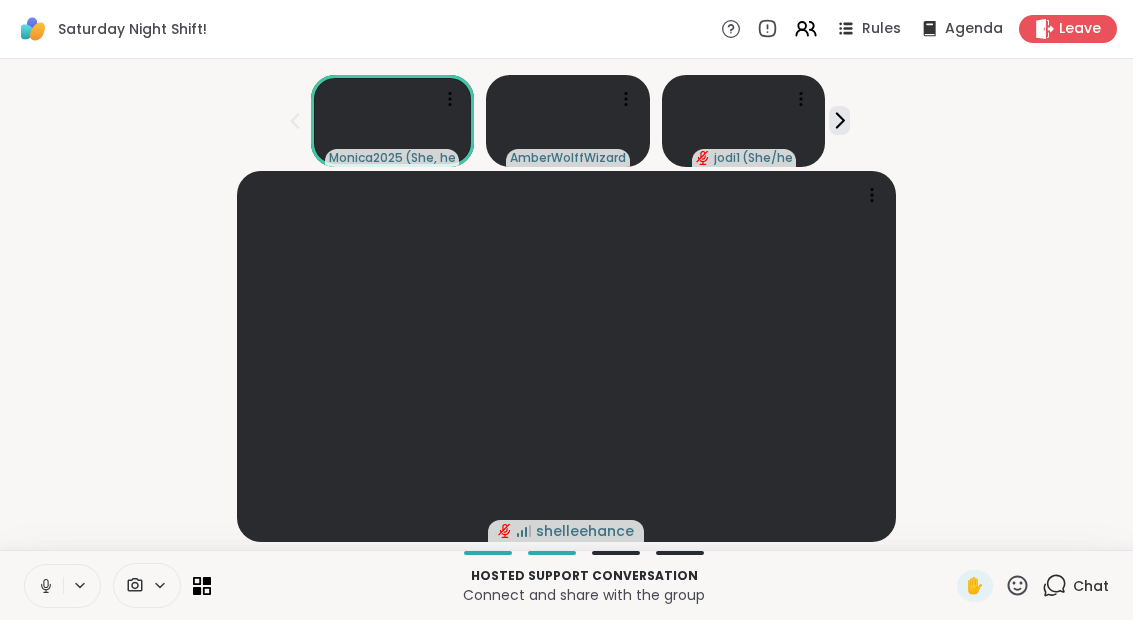 click 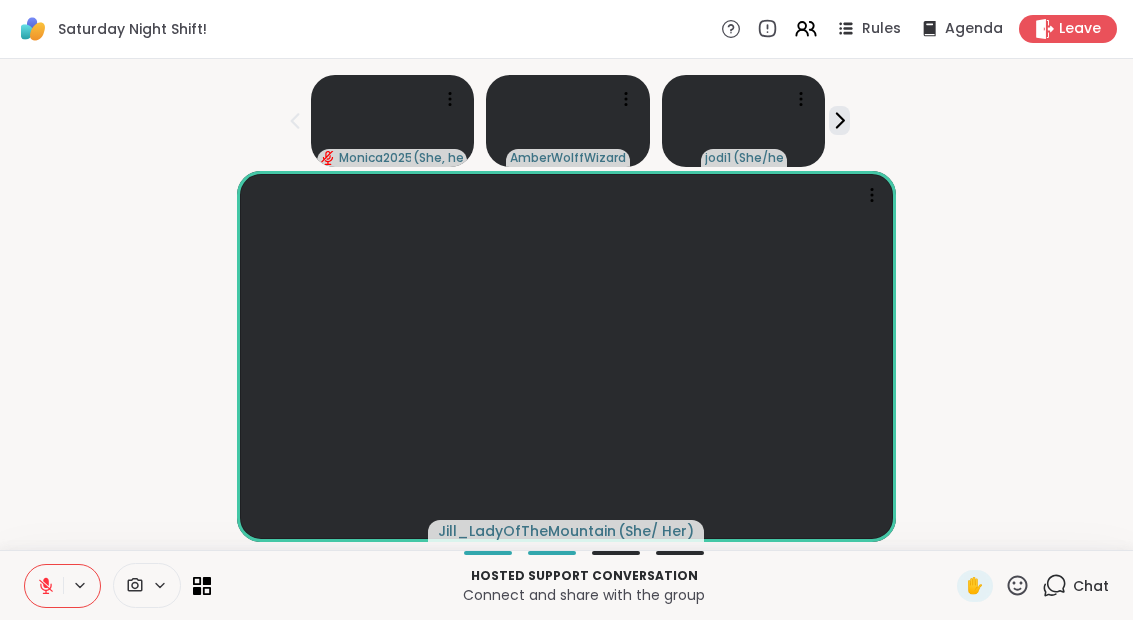 click at bounding box center [44, 586] 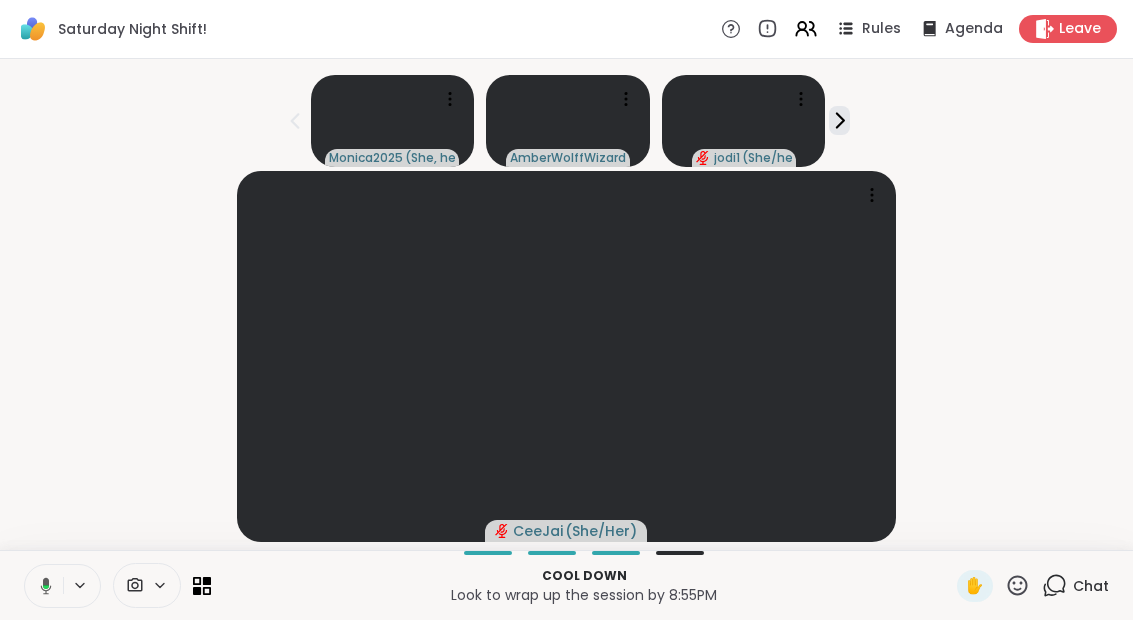 click at bounding box center (42, 586) 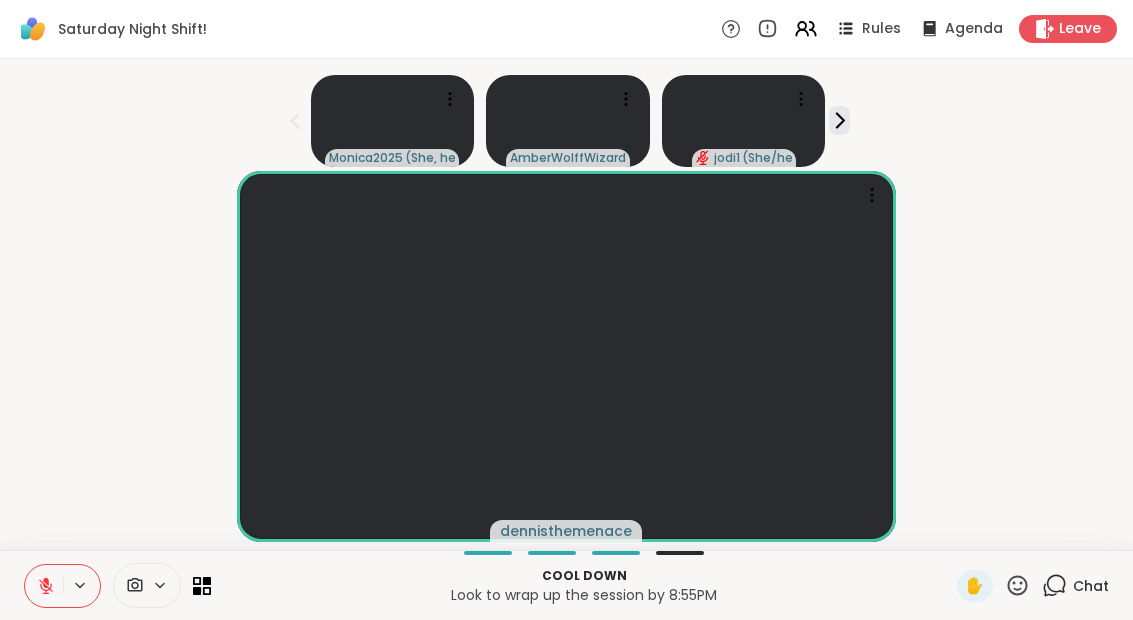 click at bounding box center (44, 586) 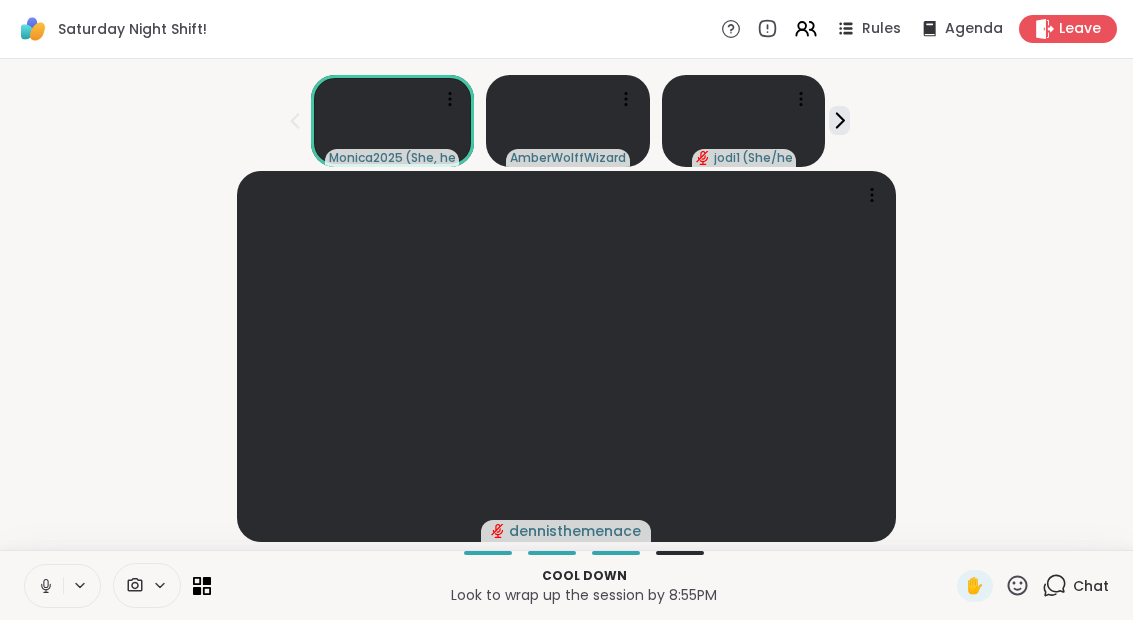 click at bounding box center (81, 585) 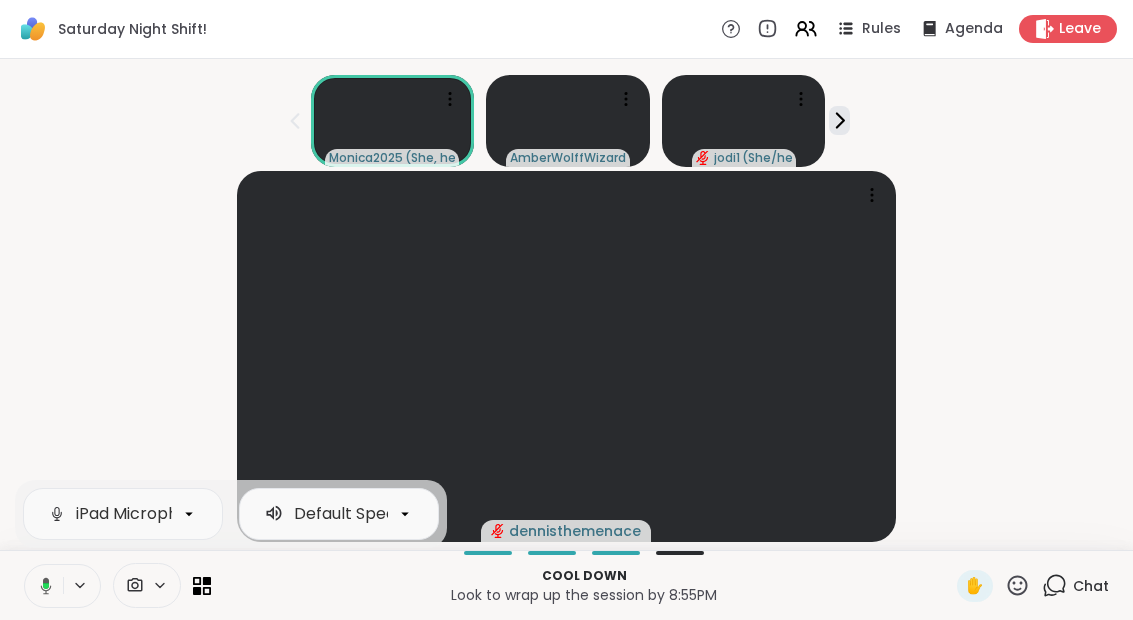 click 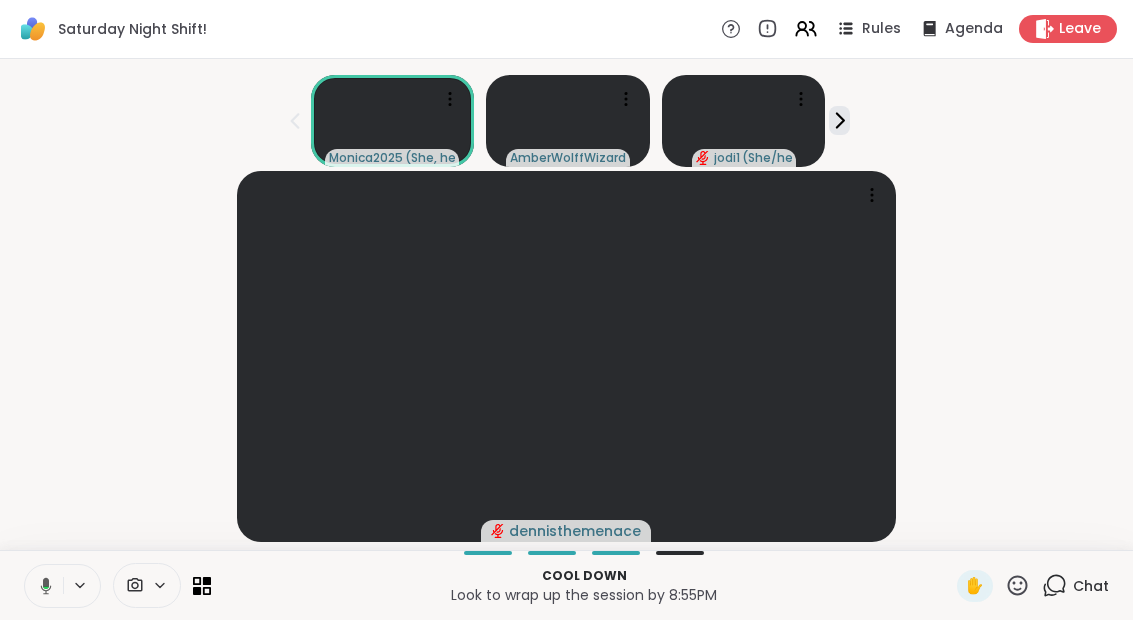 click 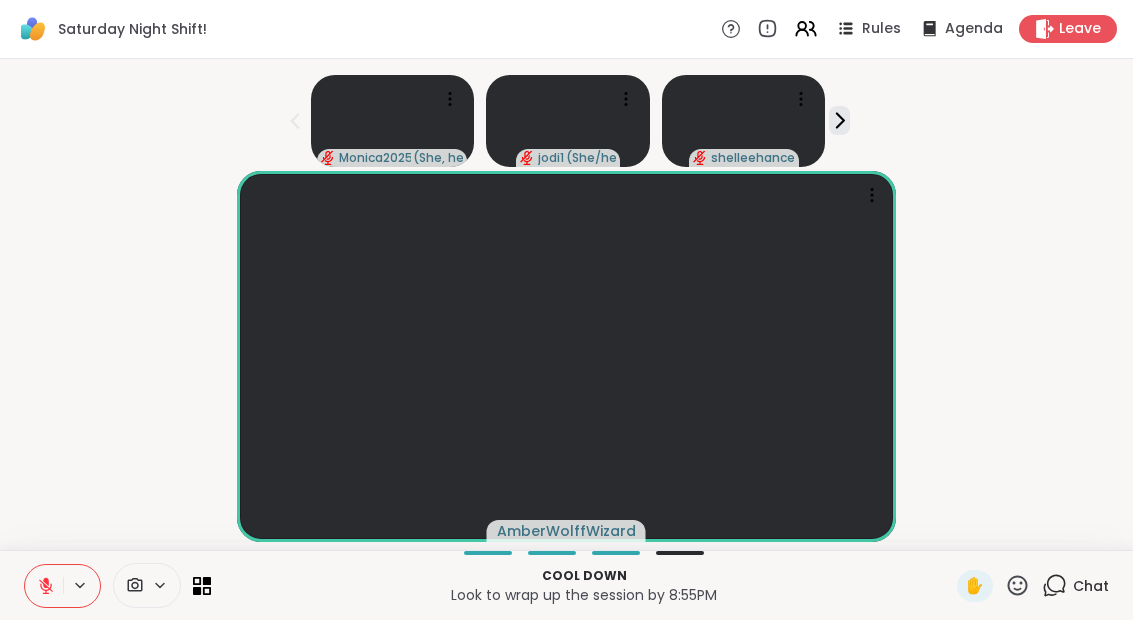 click at bounding box center [44, 586] 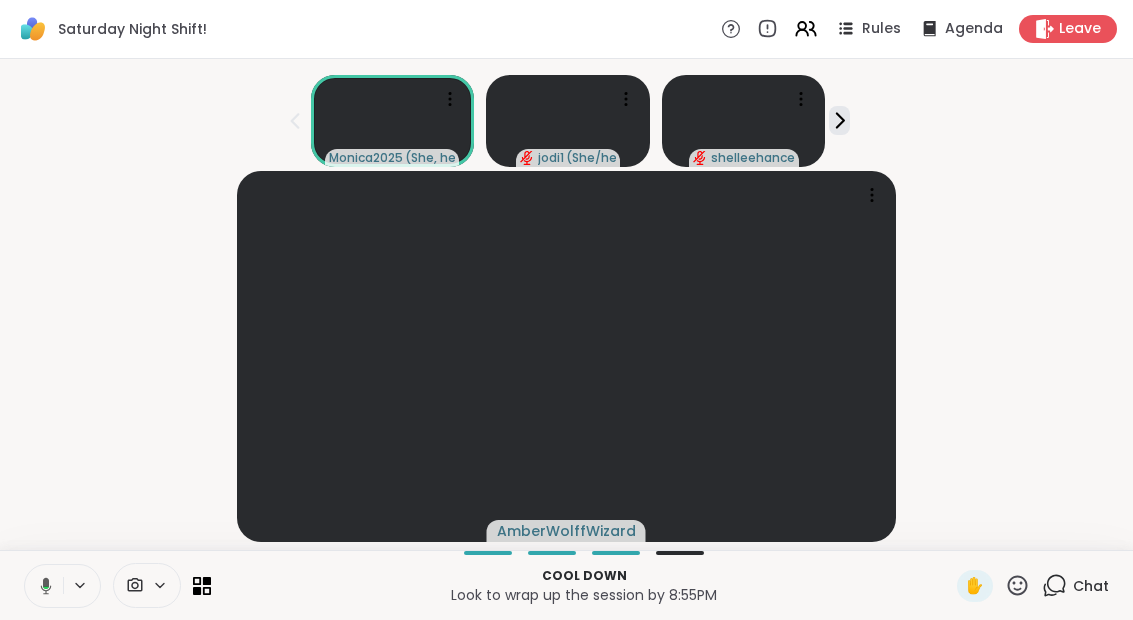 click at bounding box center (42, 586) 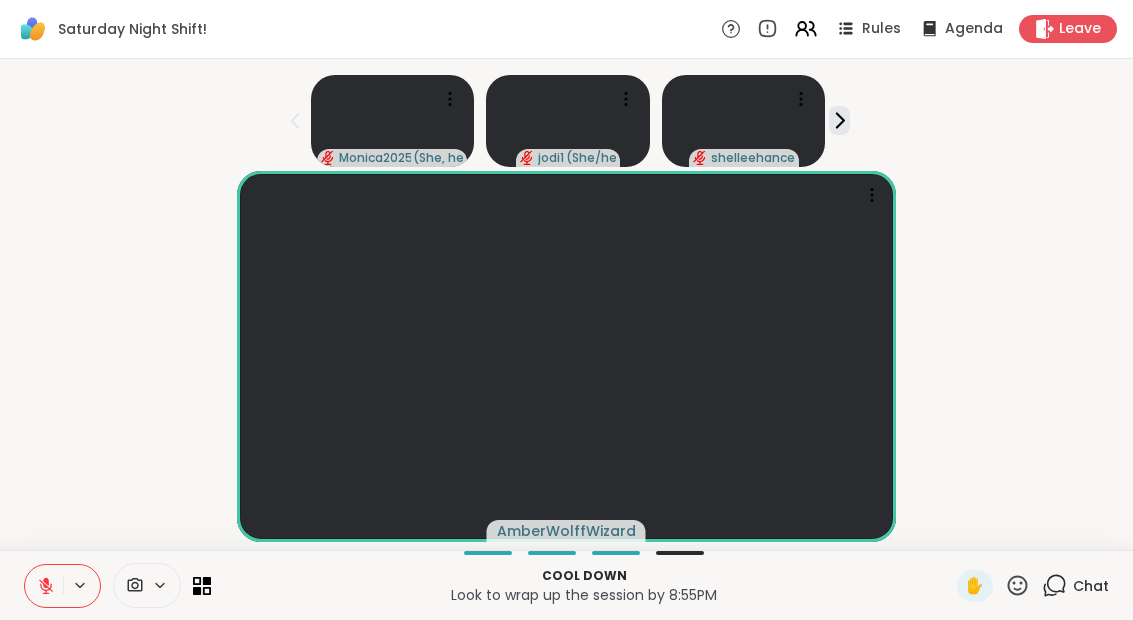 click at bounding box center [81, 585] 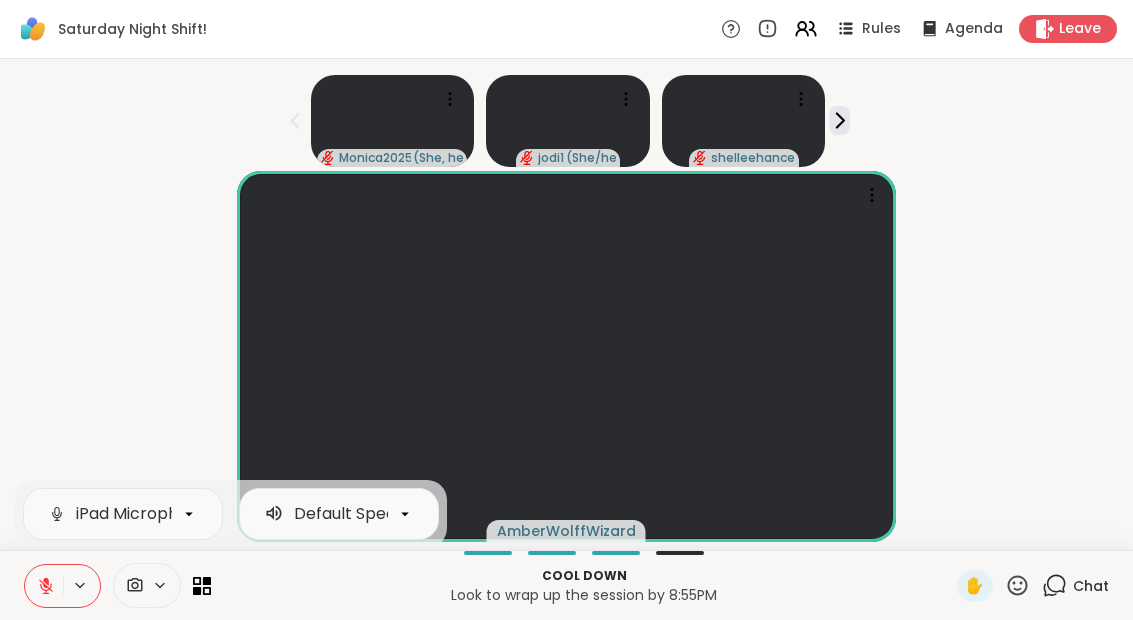 click 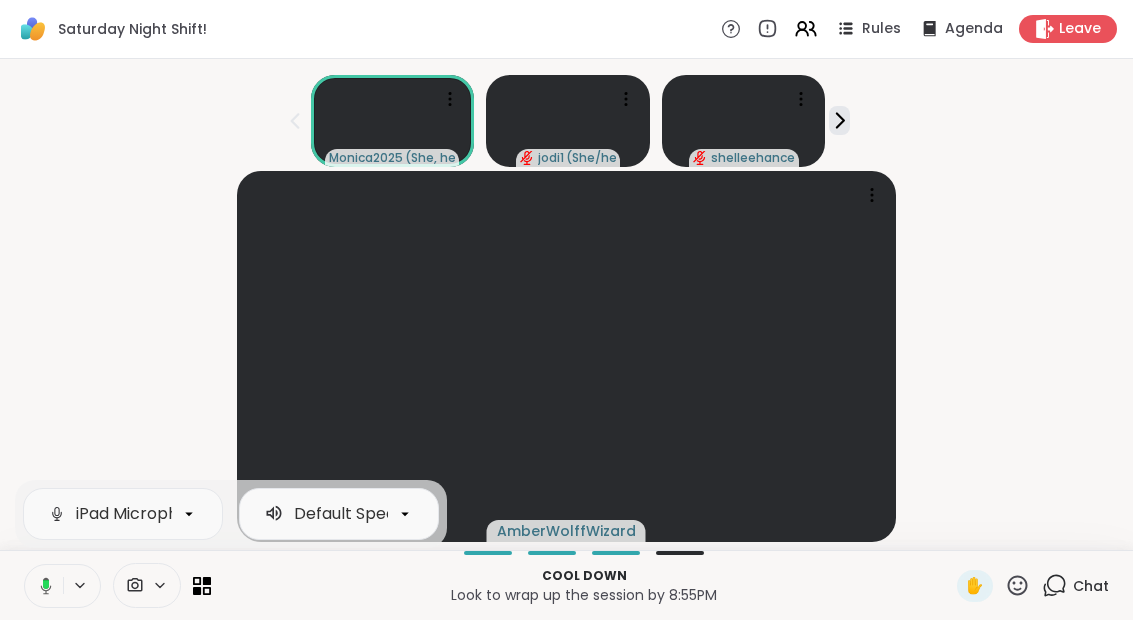 click at bounding box center [42, 586] 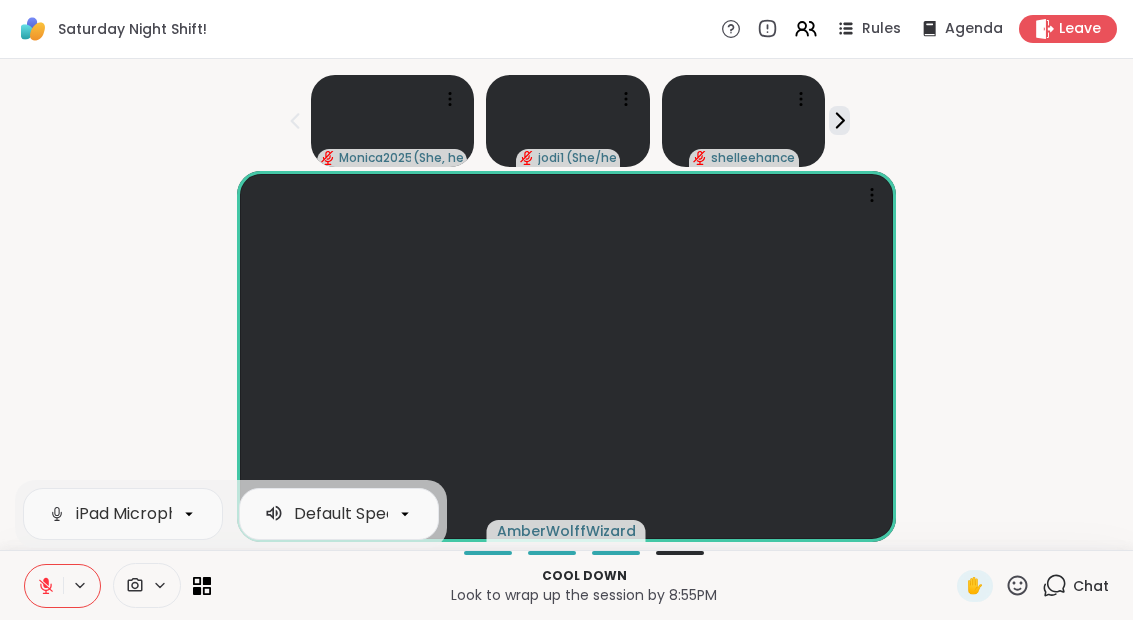click on "AmberWolffWizard" at bounding box center [566, 356] 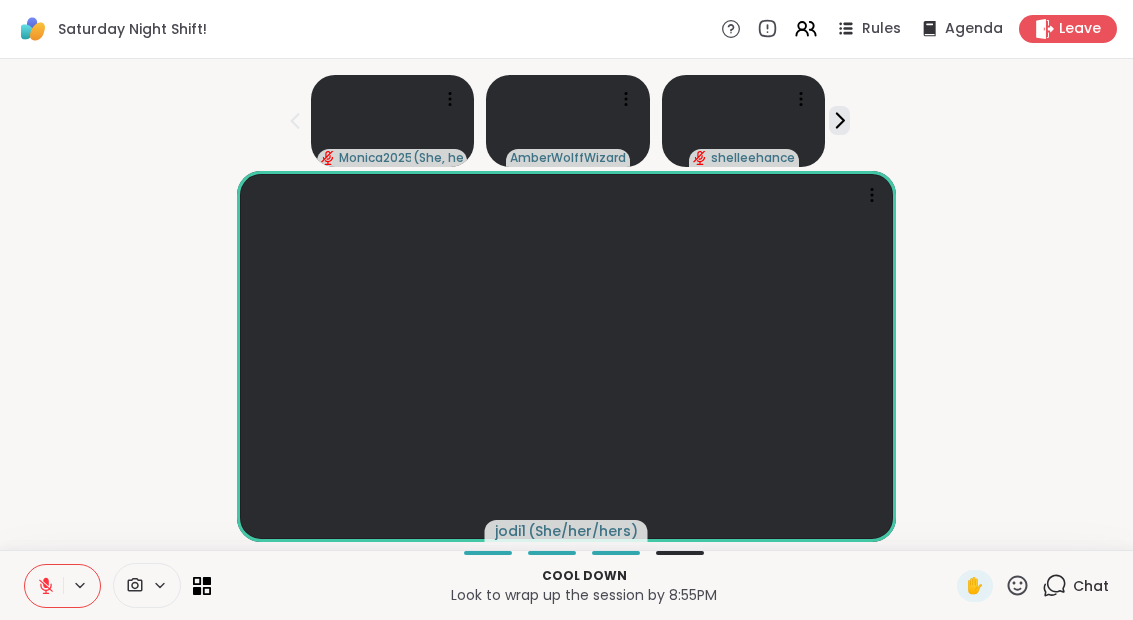 click at bounding box center (44, 586) 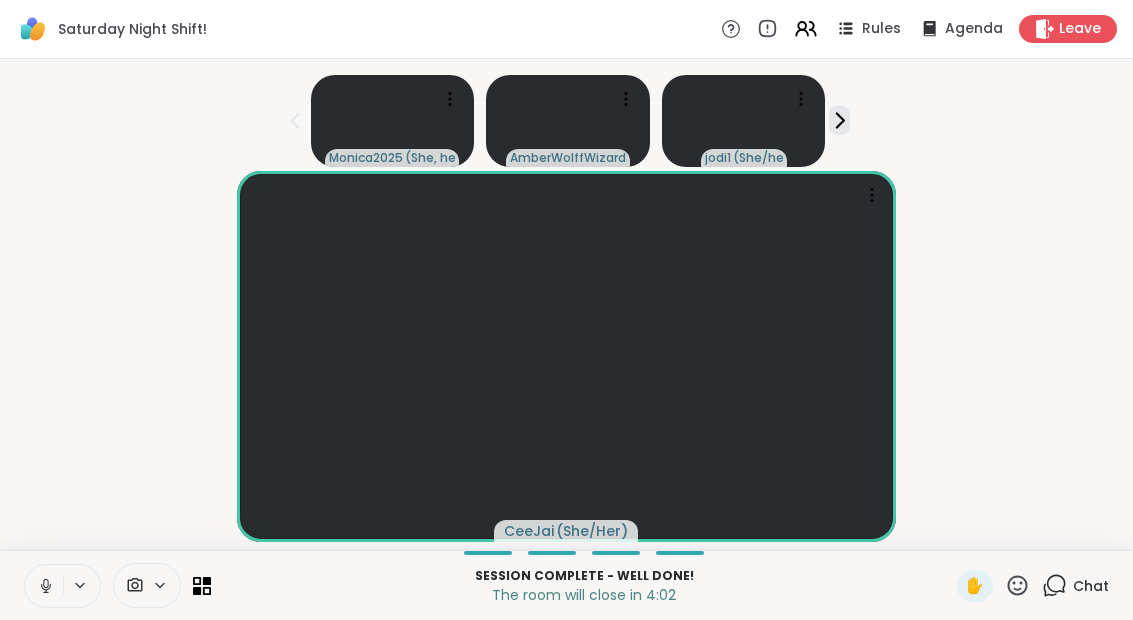 click at bounding box center [81, 585] 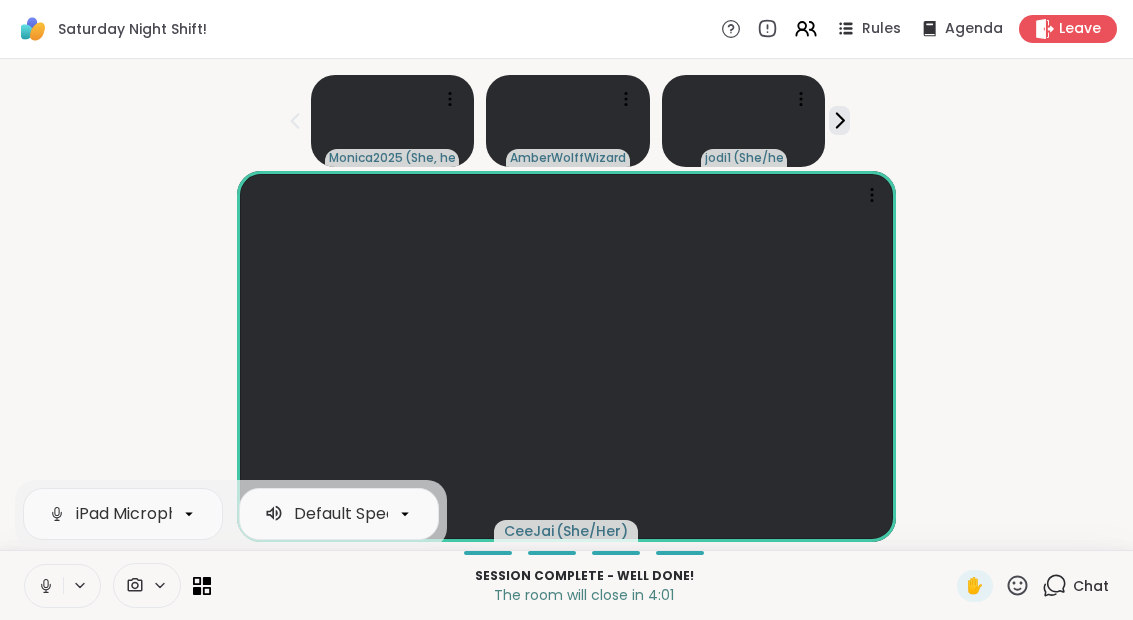 click at bounding box center (44, 586) 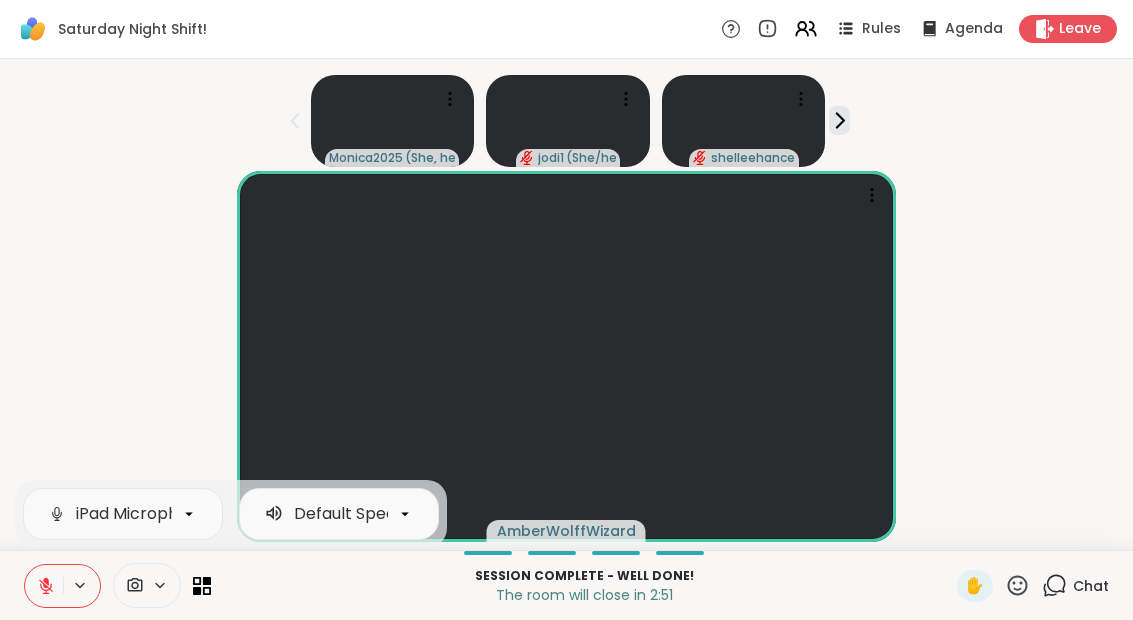click 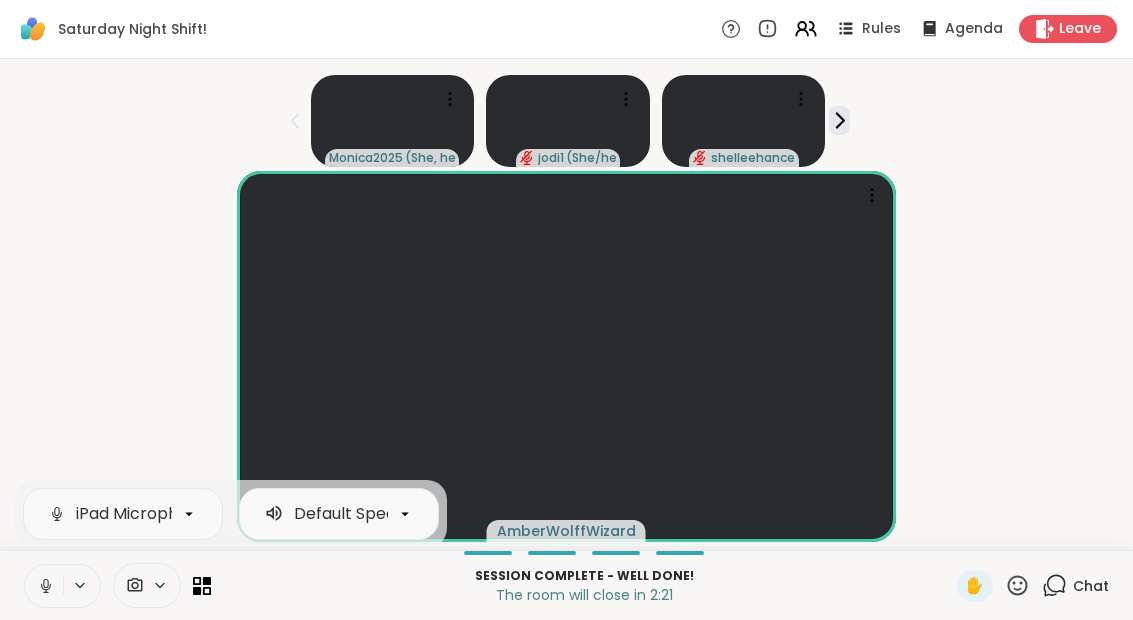 click 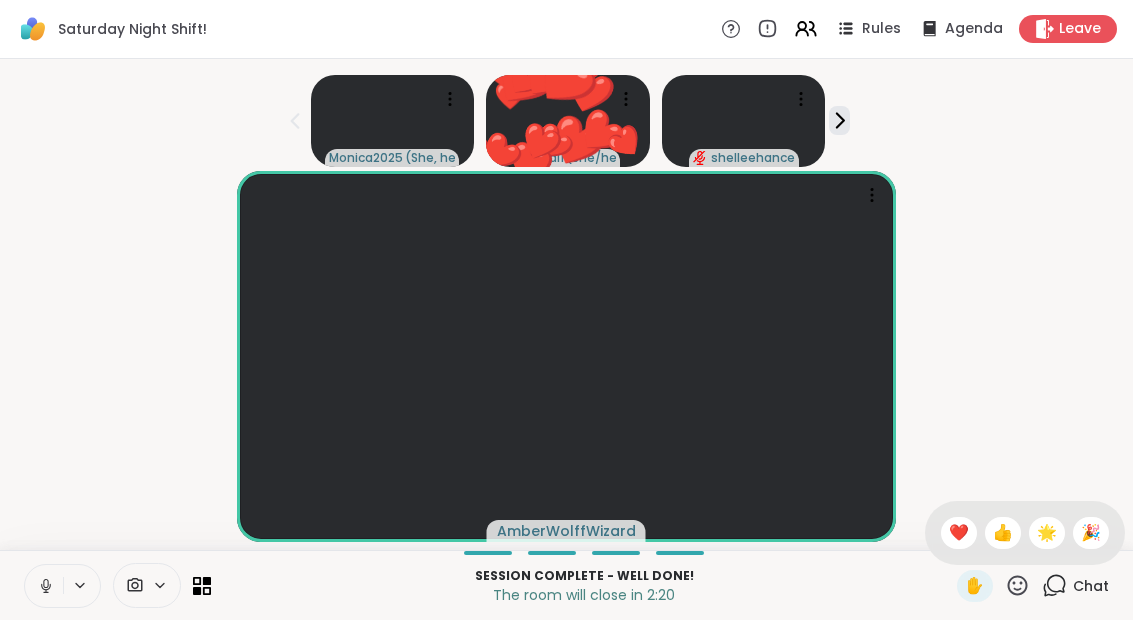 click on "❤️" at bounding box center [959, 533] 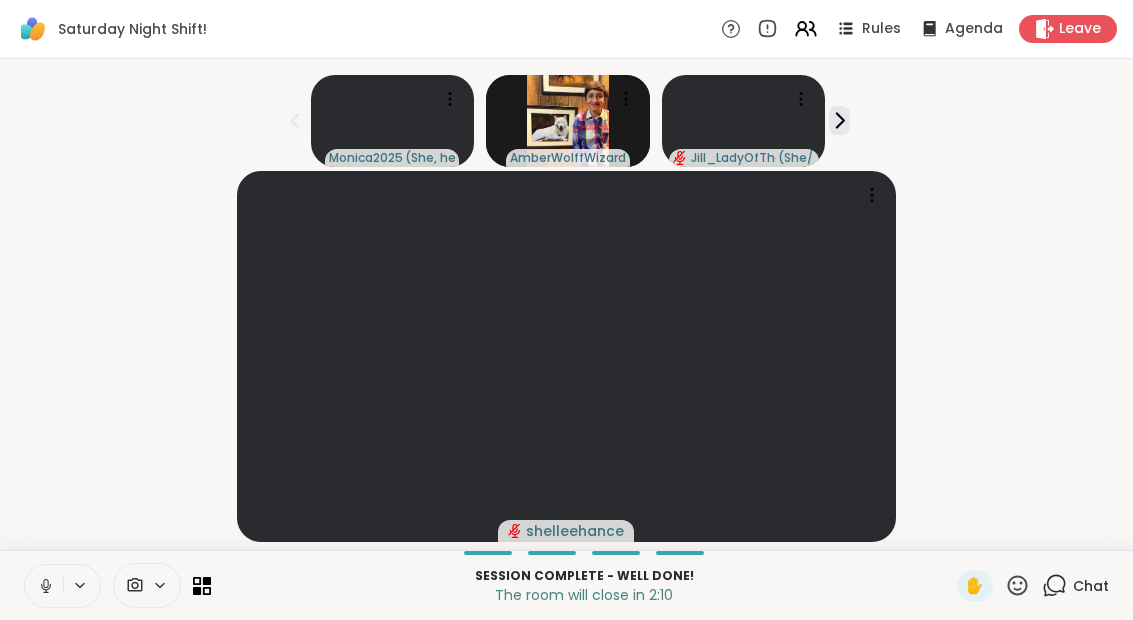 click 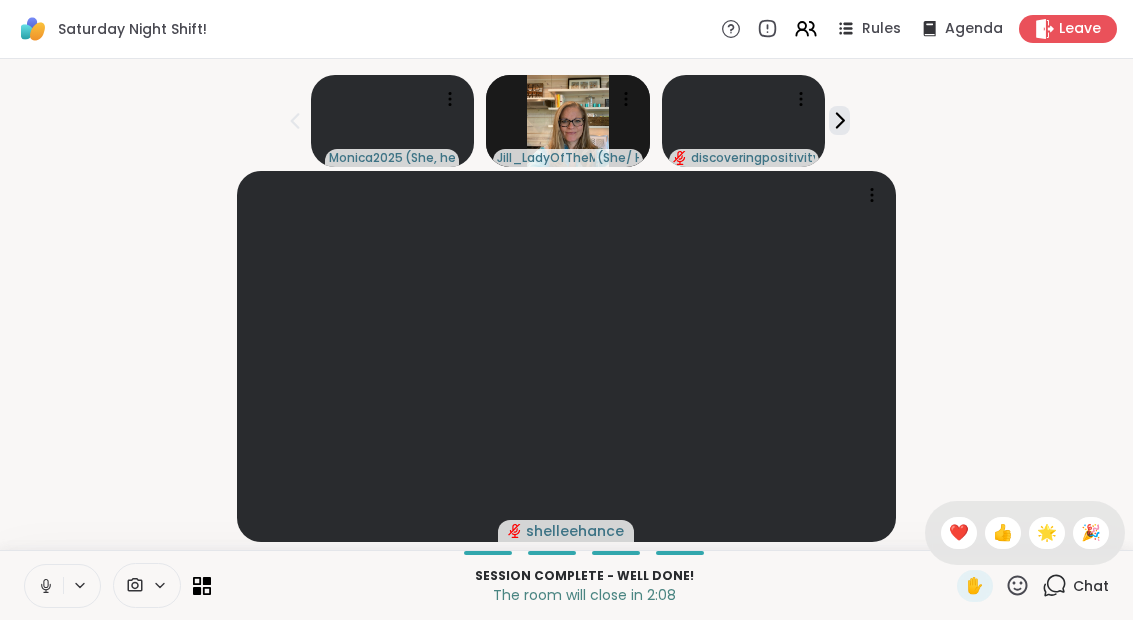 click on "shelleehance" at bounding box center [566, 356] 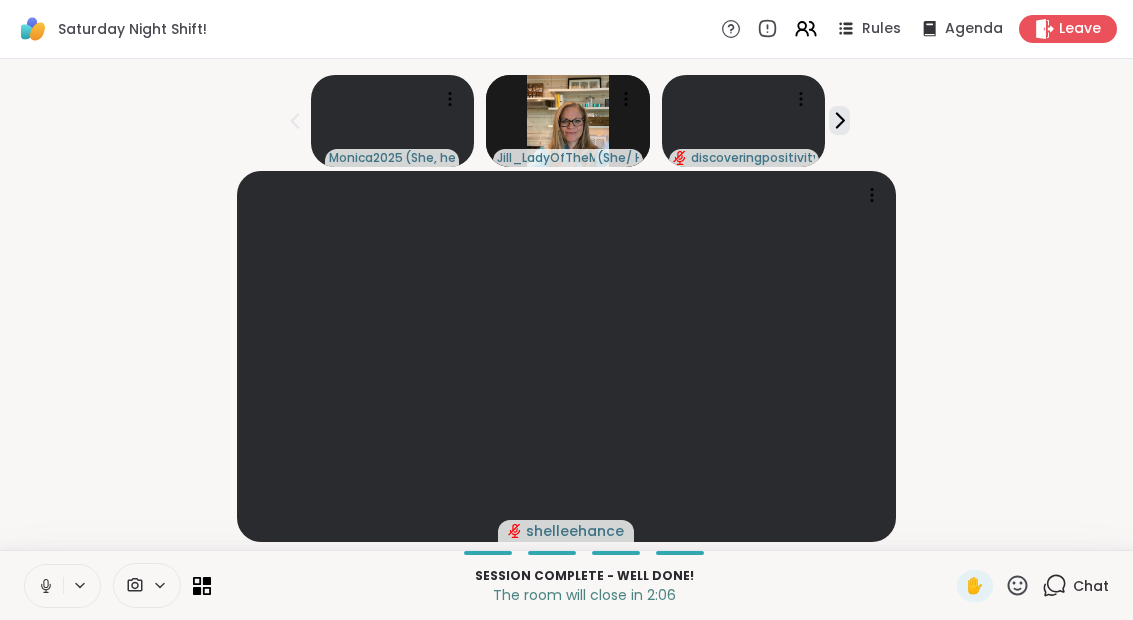 click at bounding box center [44, 586] 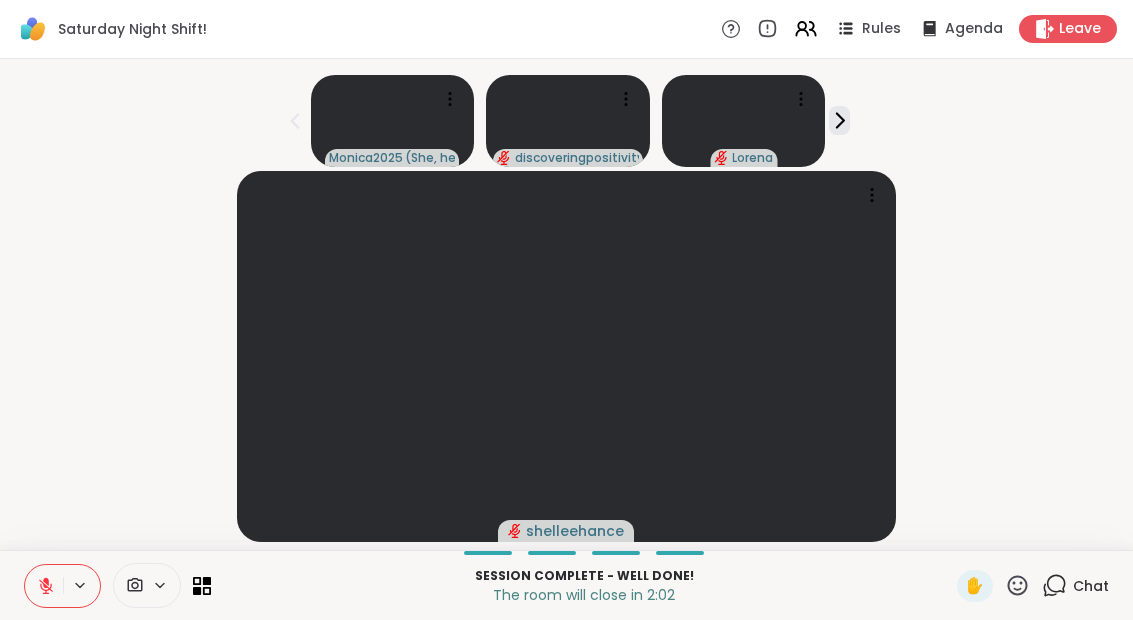 click on "Session Complete - well done! The room will close in 2:02 ✋ Chat" at bounding box center (566, 585) 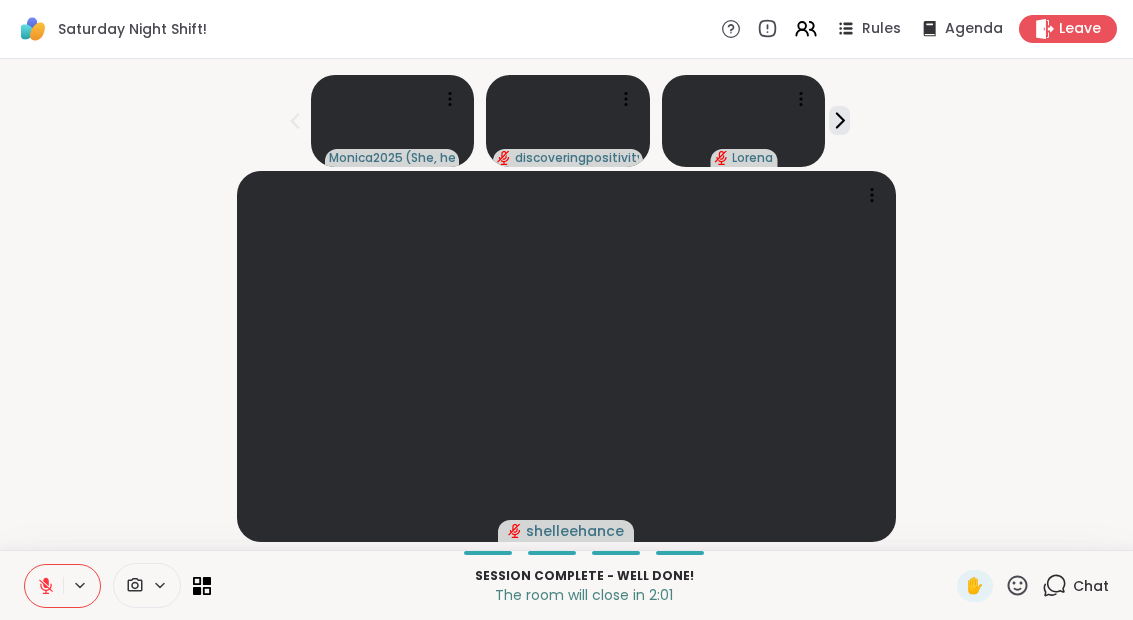 click at bounding box center (202, 586) 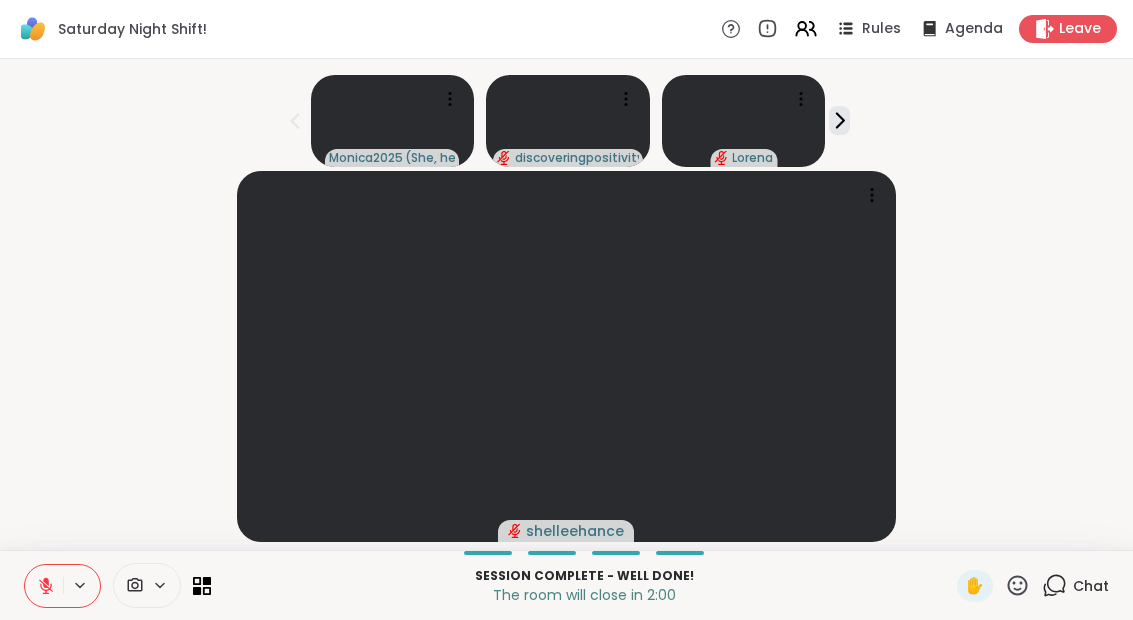 click 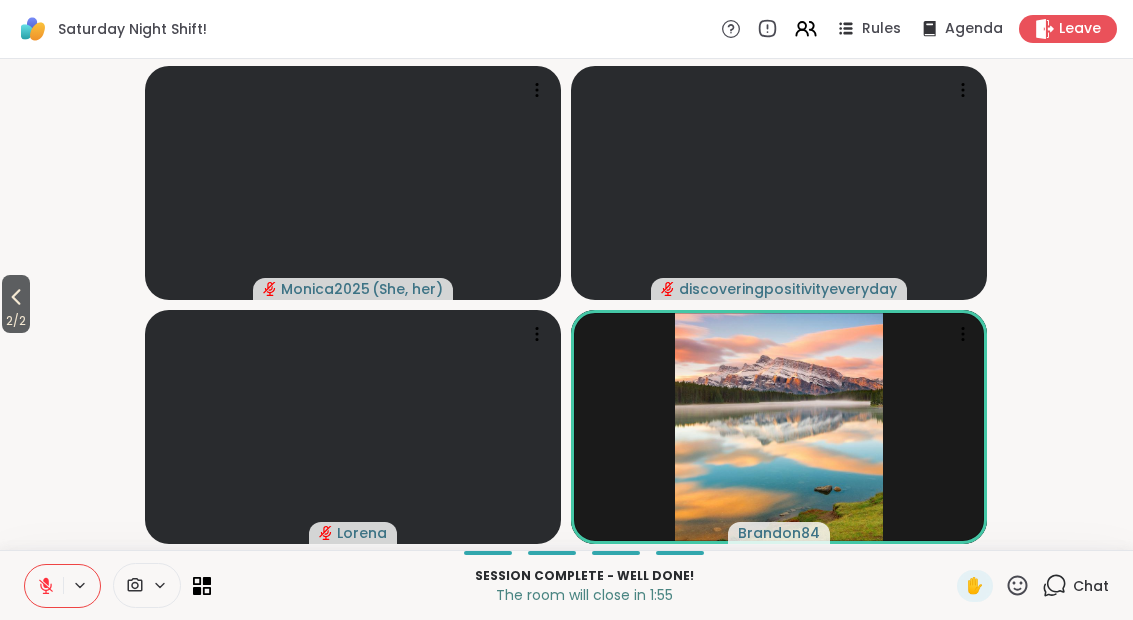click on "2  /  2" at bounding box center [16, 304] 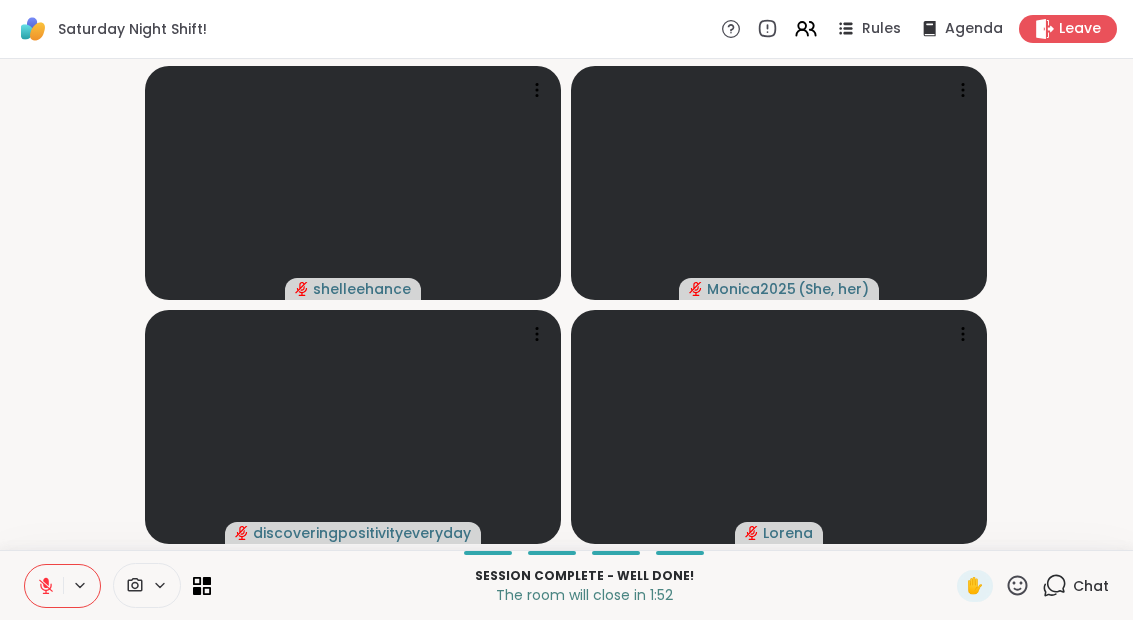 click on "Leave" at bounding box center [1080, 29] 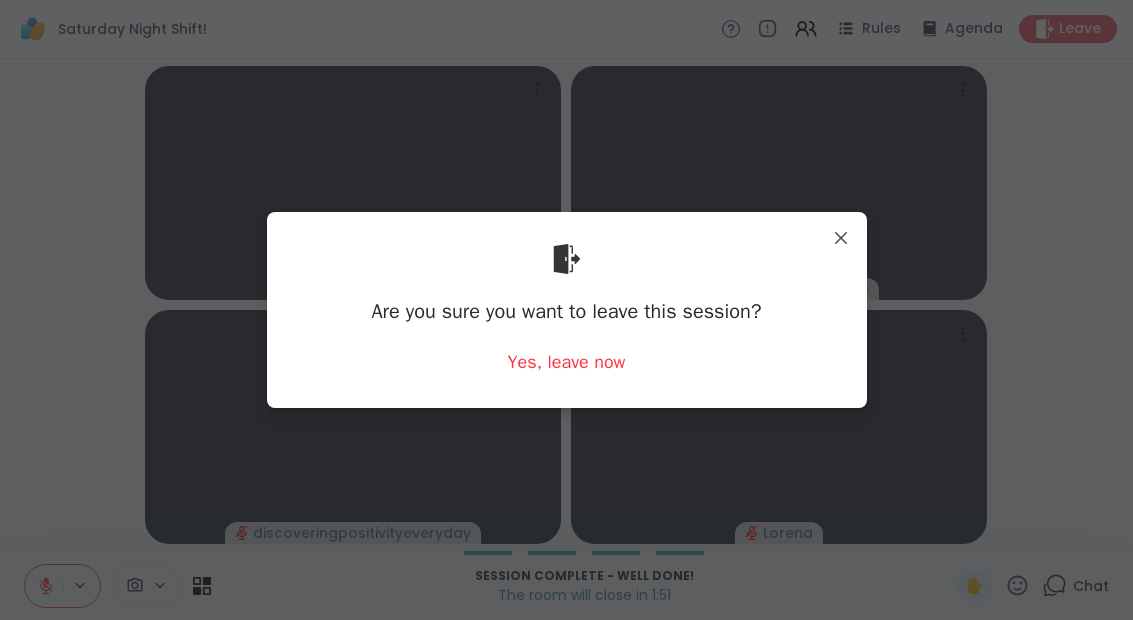 click on "Yes, leave now" at bounding box center (567, 362) 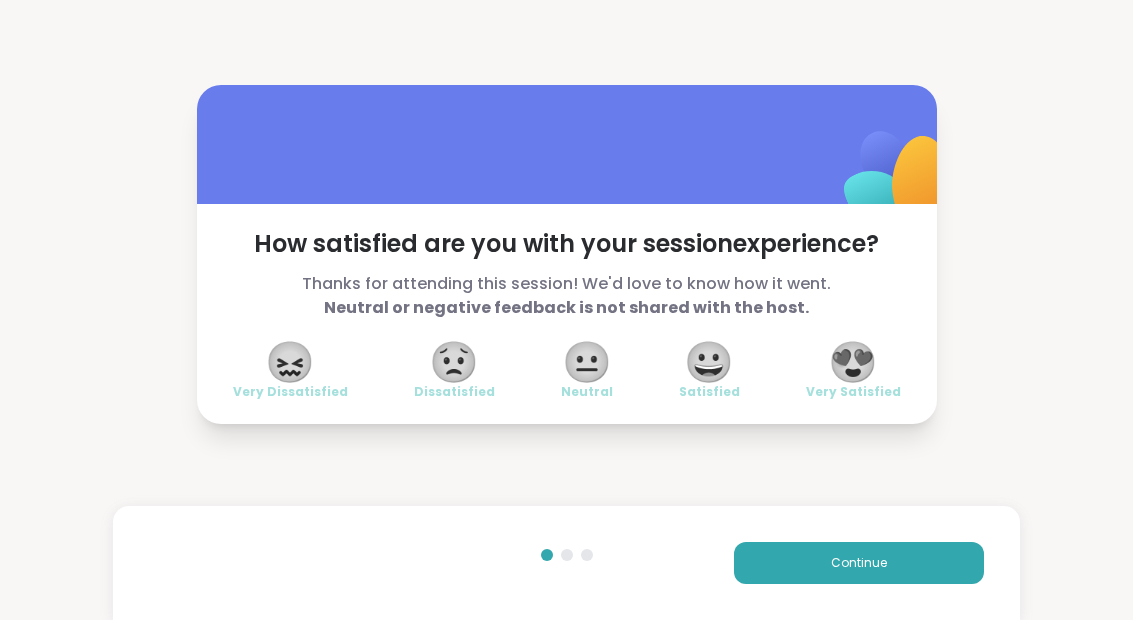 click on "😀" at bounding box center (709, 362) 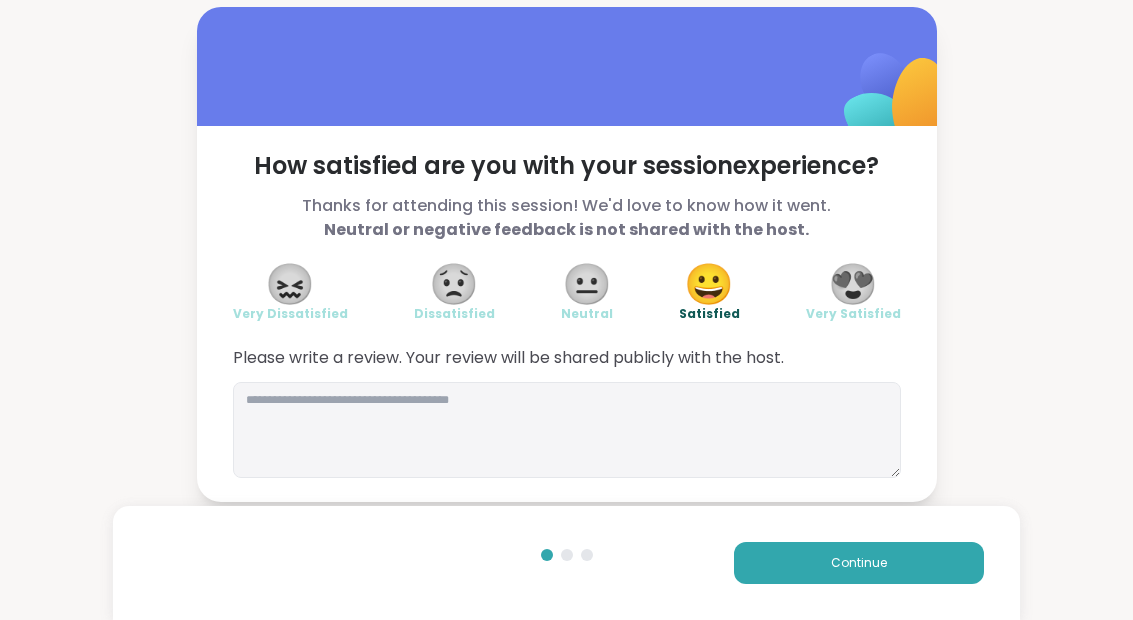 click on "Continue" at bounding box center (859, 563) 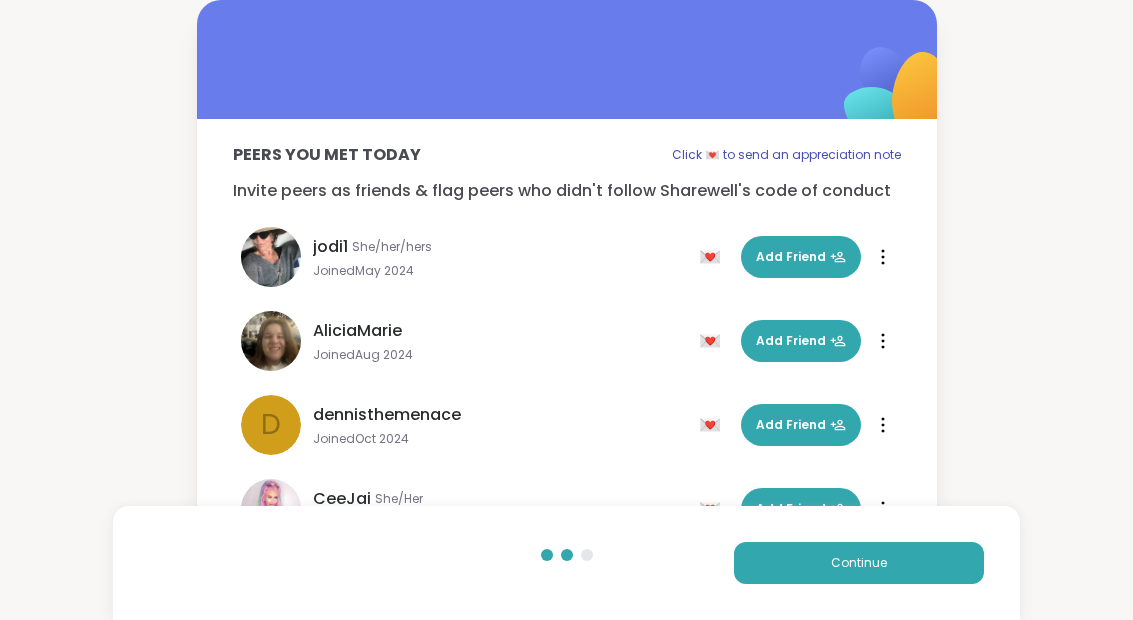 click on "Continue" at bounding box center (566, 563) 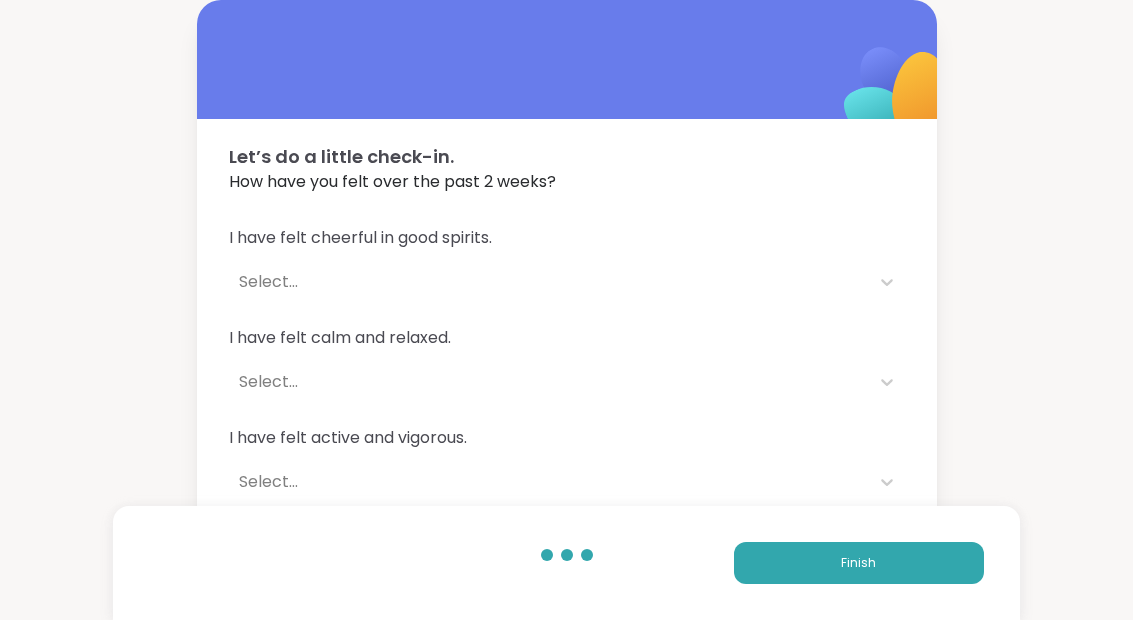 click on "Finish" at bounding box center (859, 563) 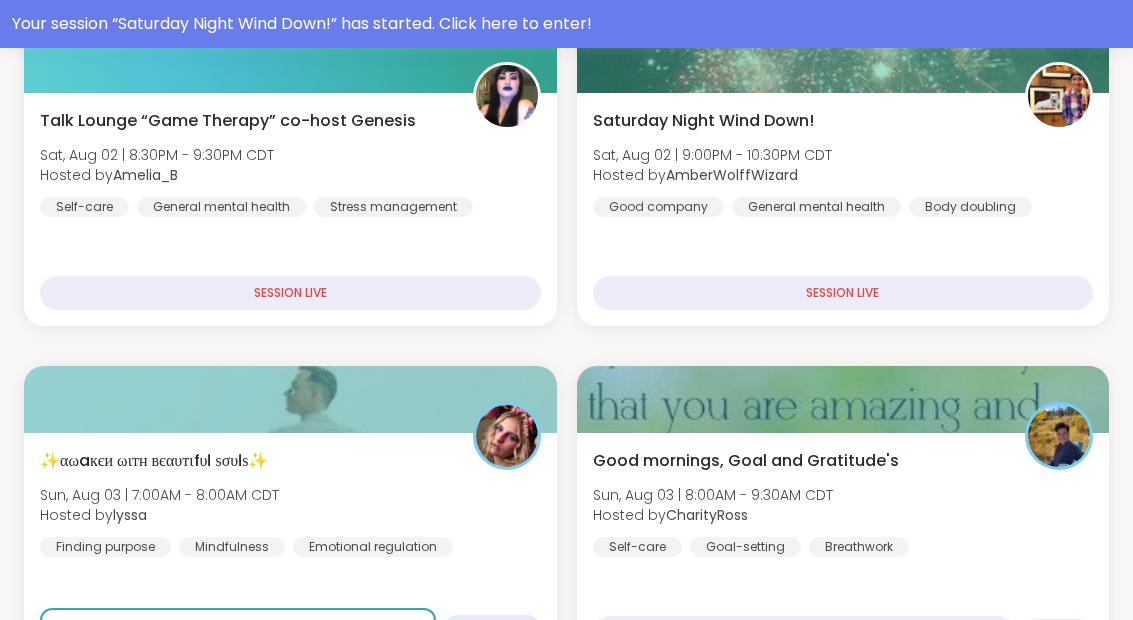 scroll, scrollTop: 570, scrollLeft: 0, axis: vertical 